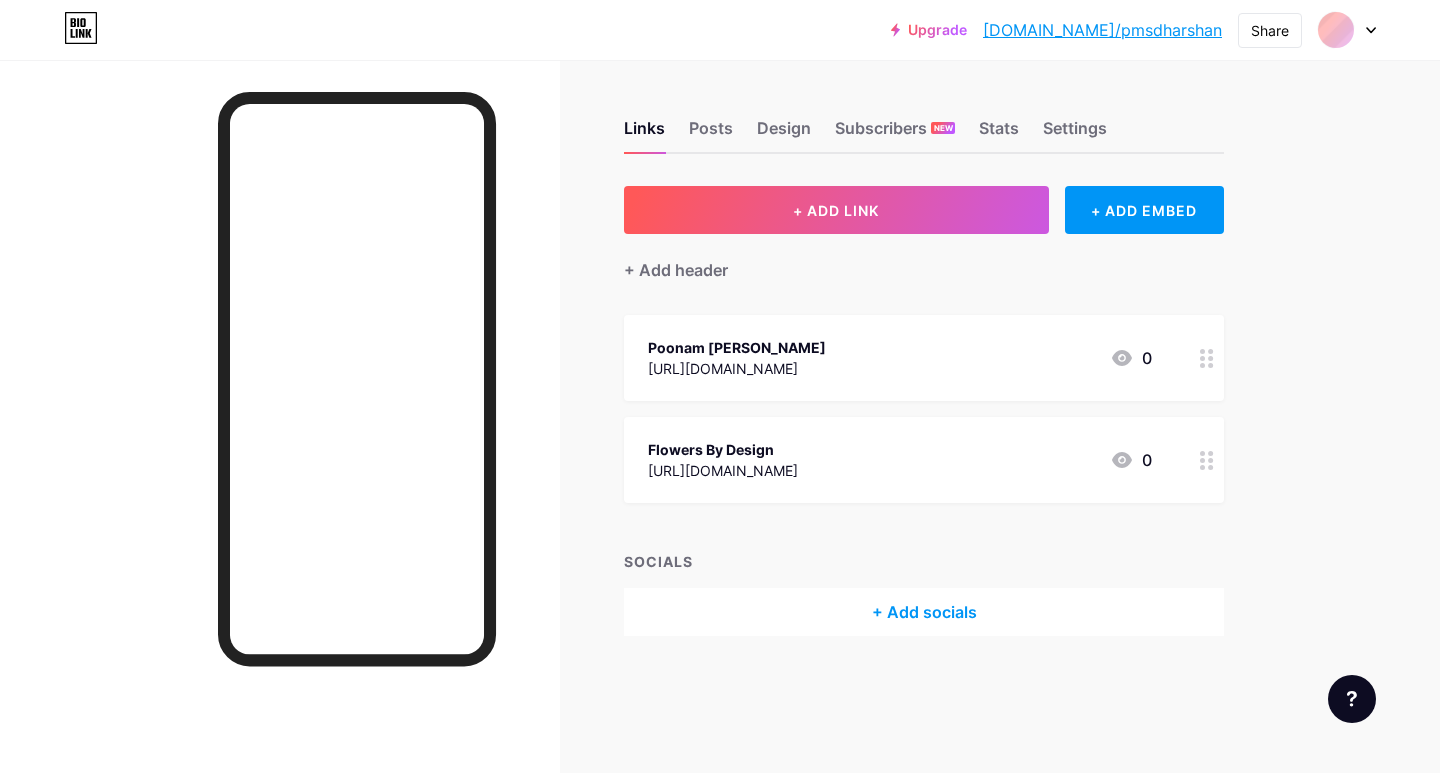 scroll, scrollTop: 0, scrollLeft: 0, axis: both 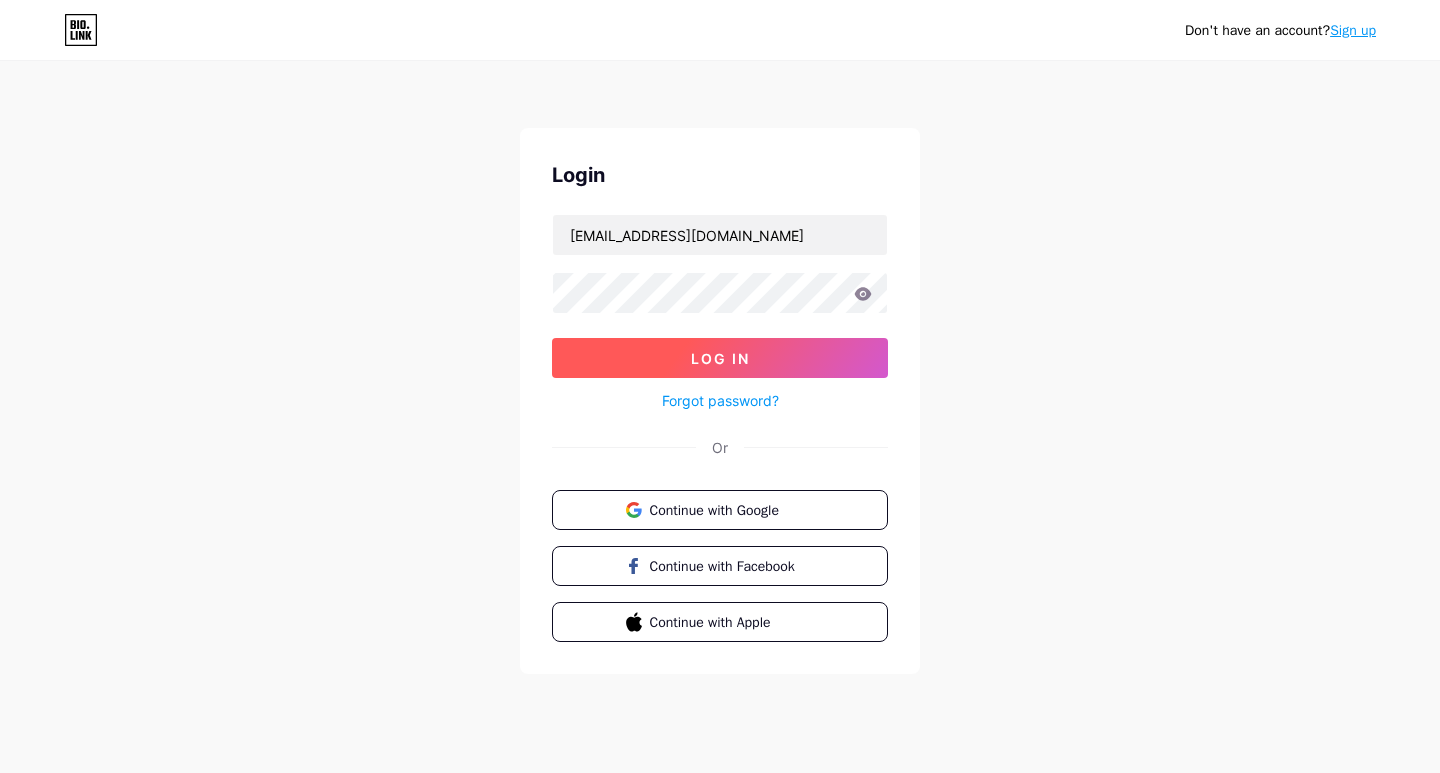 click on "Log In" at bounding box center (720, 358) 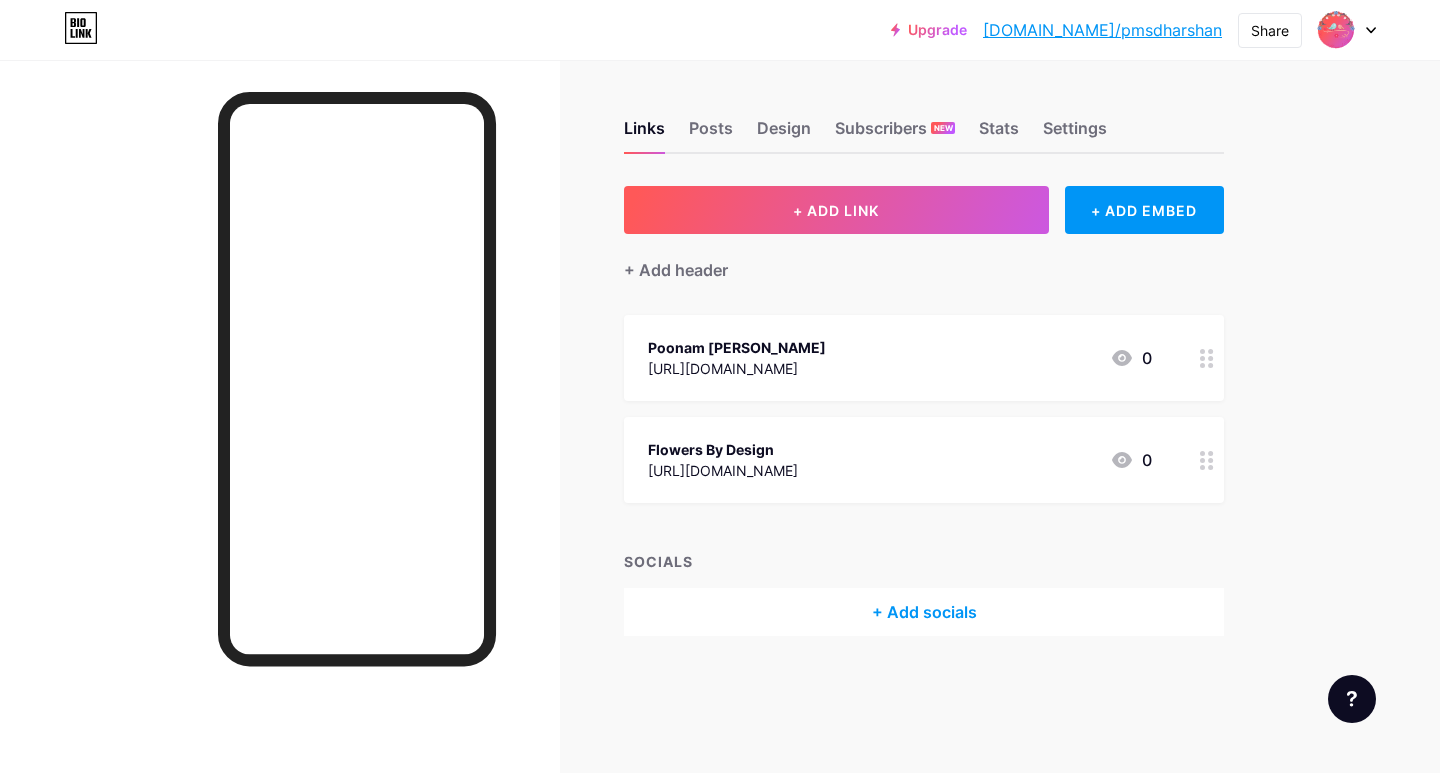 click on "Upgrade   [DOMAIN_NAME]/pmsdha...   [DOMAIN_NAME]/pmsdharshan   Share               Switch accounts     pmsdharshan   [DOMAIN_NAME]/pmsdharshan       + Add a new page        Account settings   Logout" at bounding box center (720, 30) 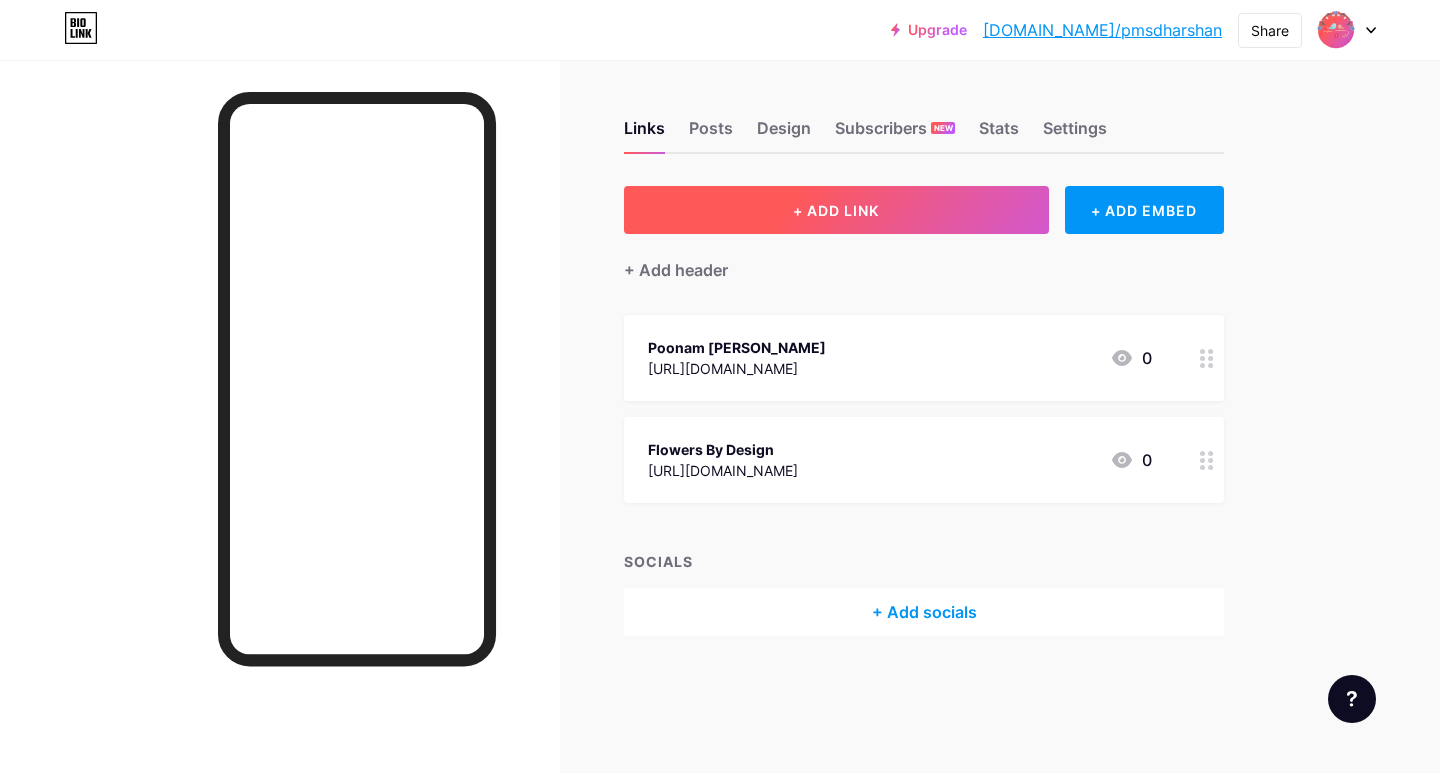 click on "+ ADD LINK" at bounding box center [836, 210] 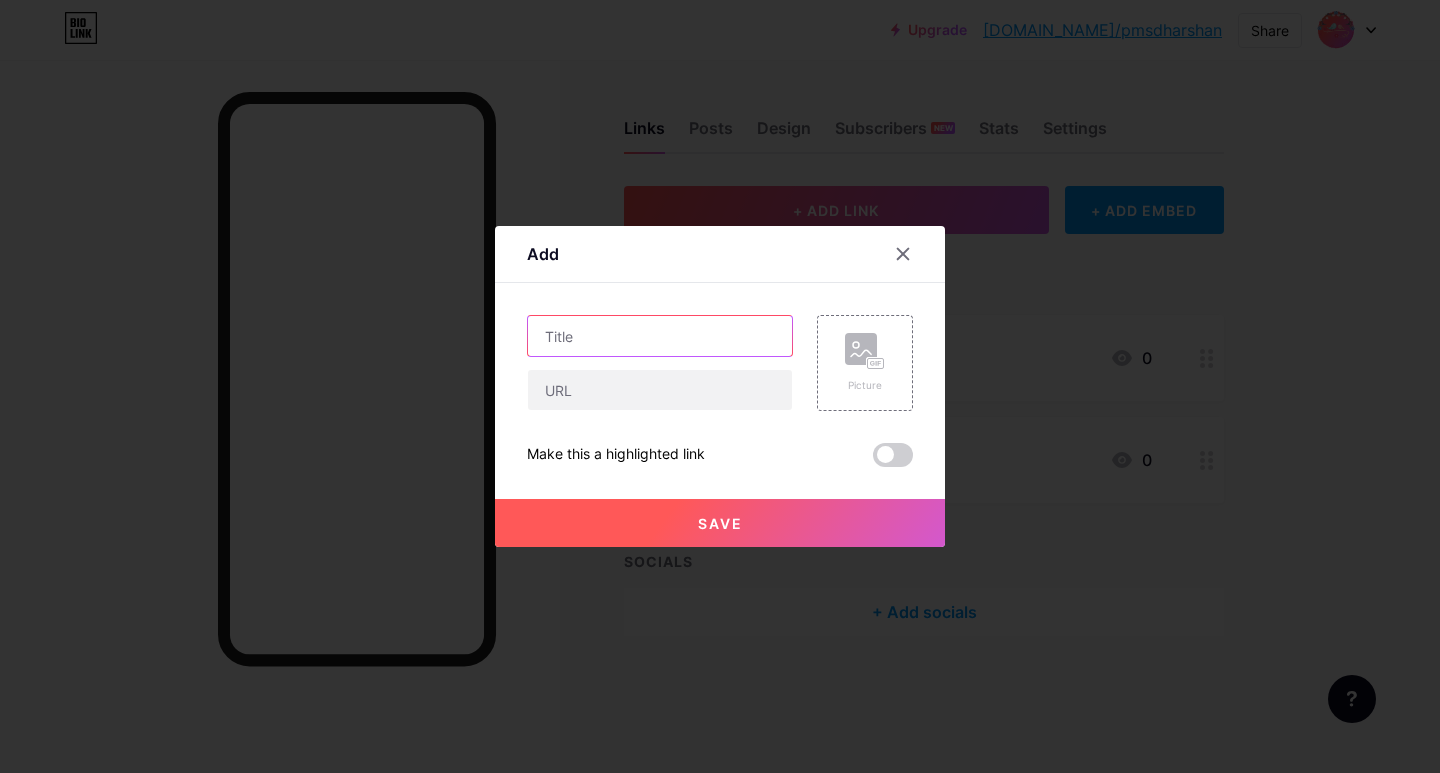 click at bounding box center [660, 336] 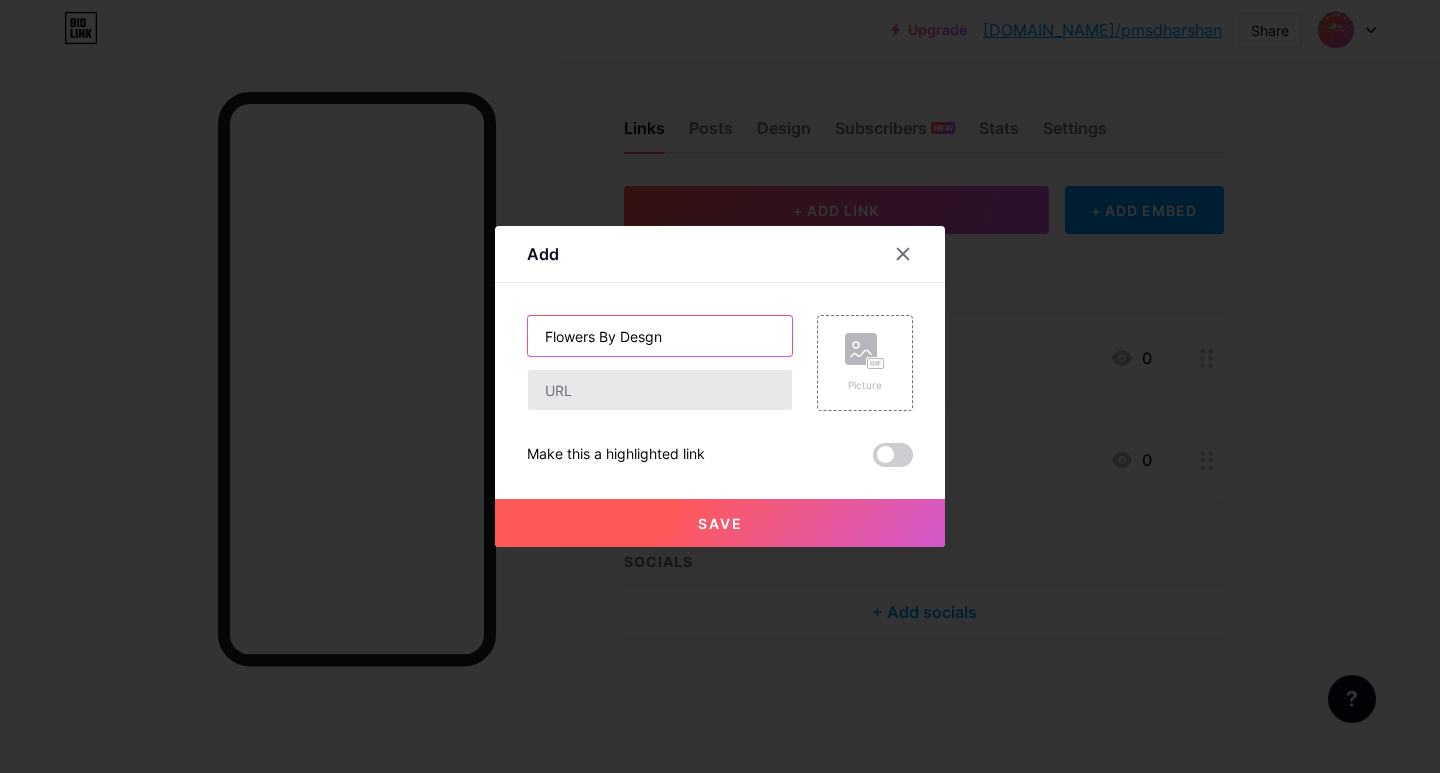 type on "Flowers By Desgn" 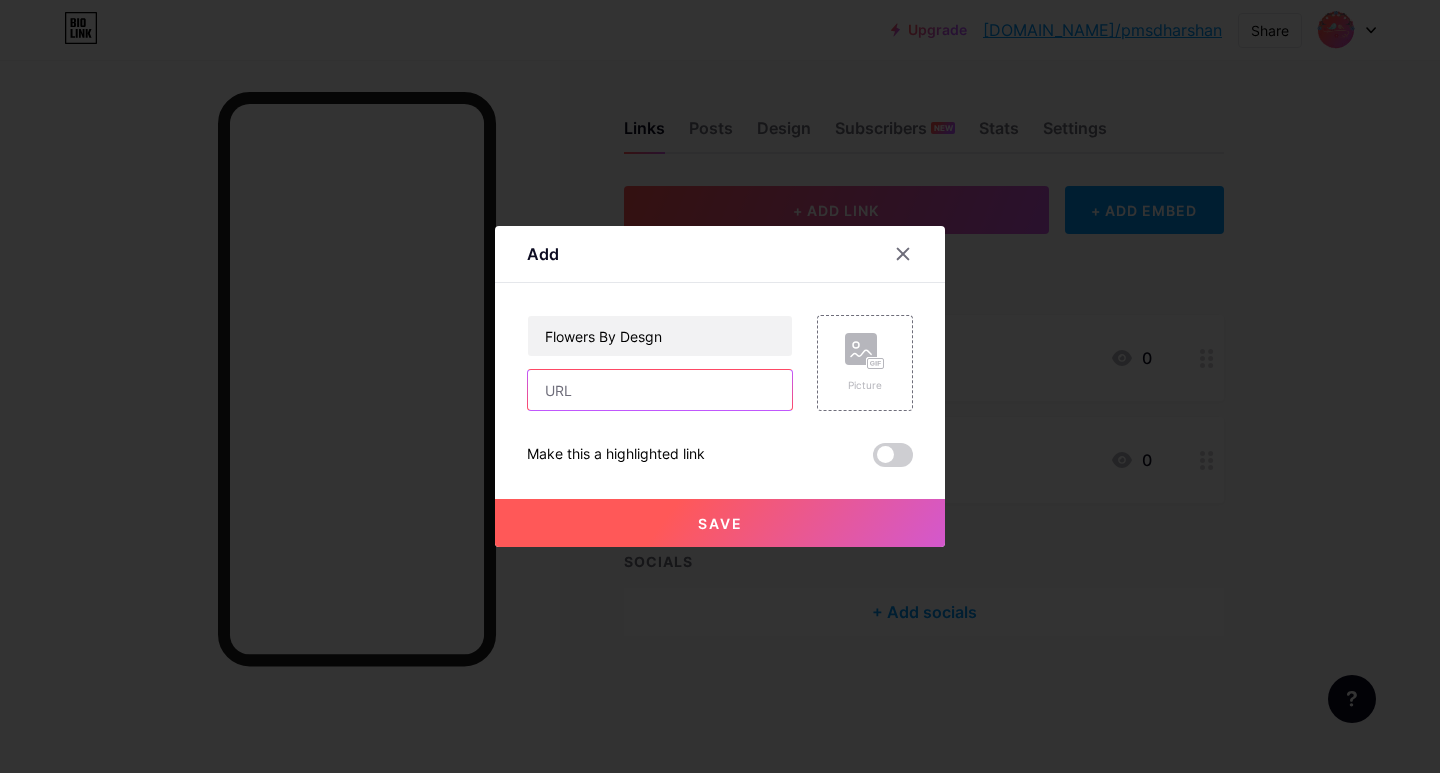 click at bounding box center (660, 390) 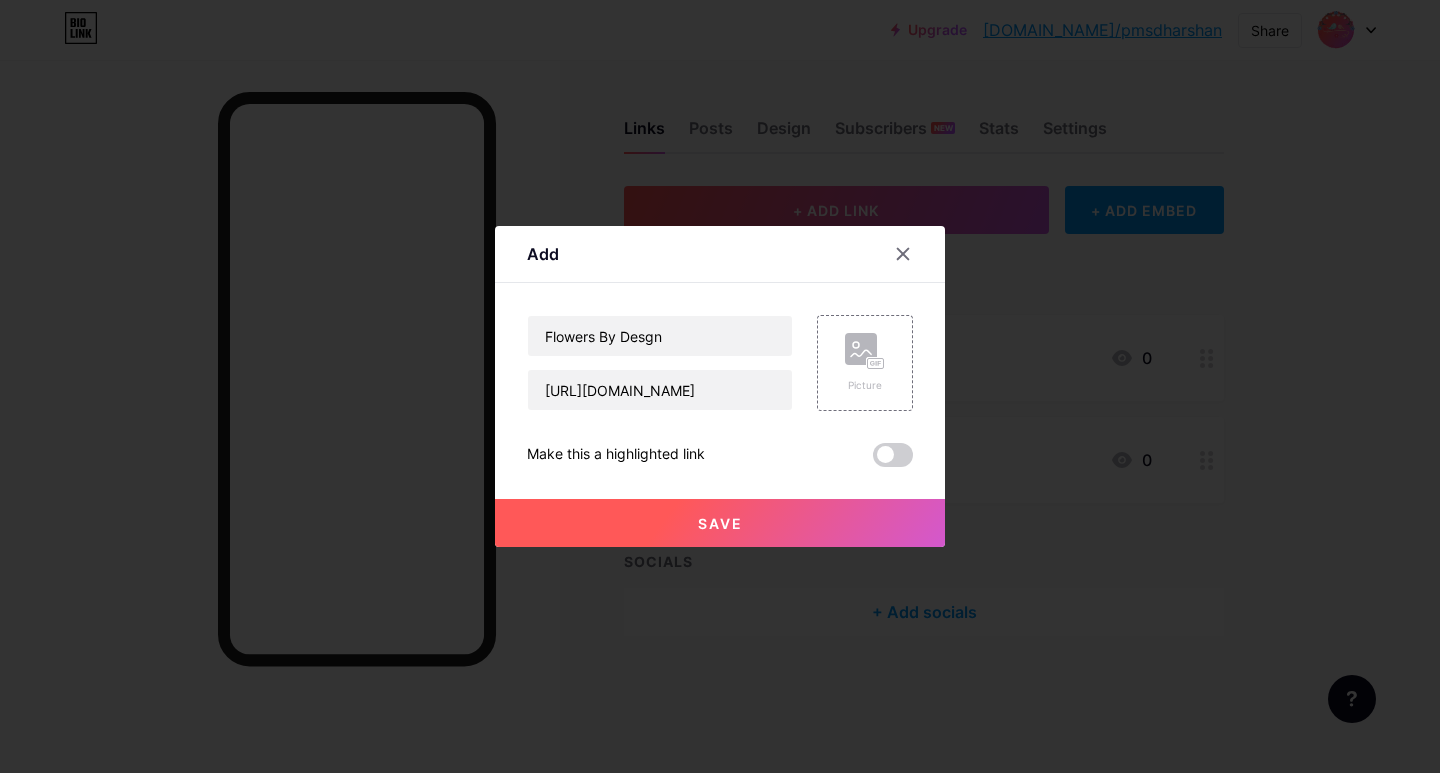 click on "Save" at bounding box center (720, 523) 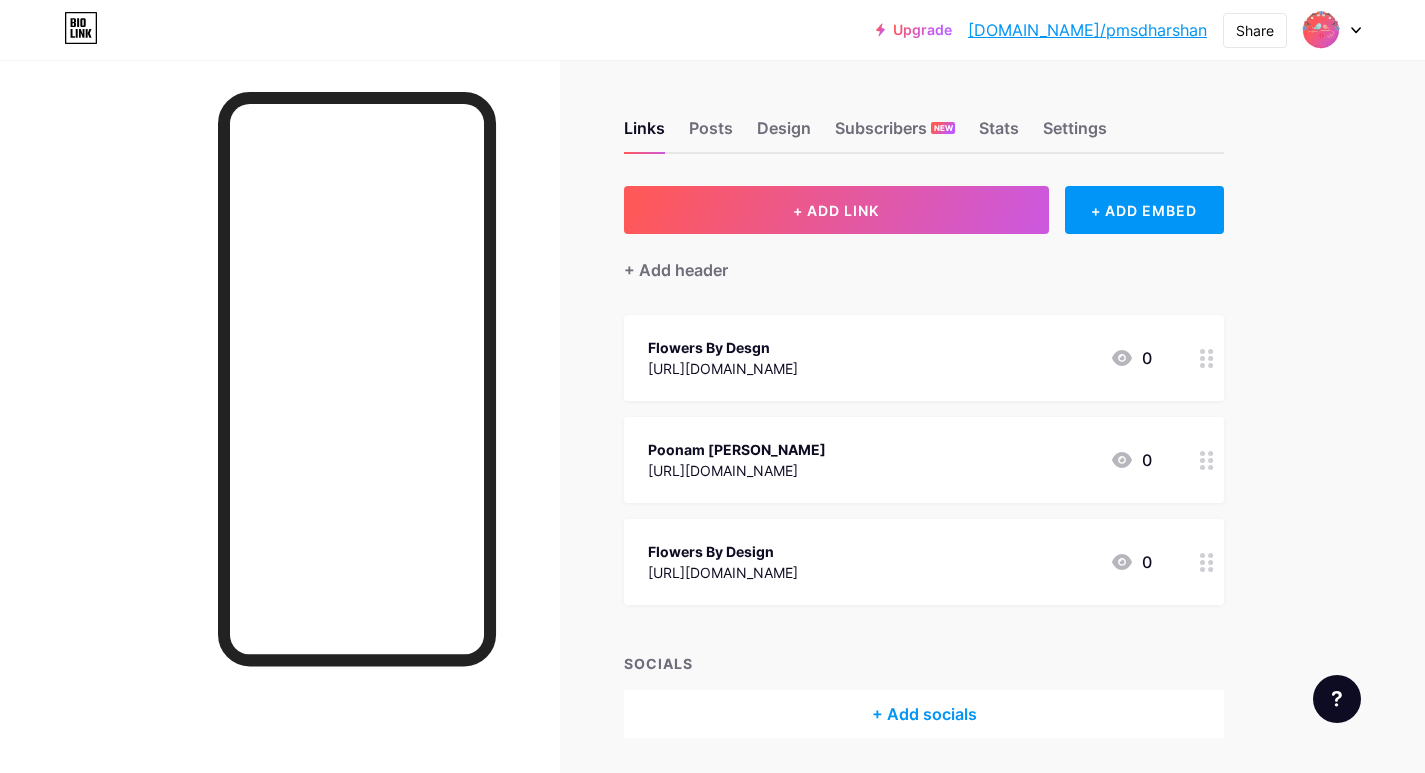 click at bounding box center (280, 446) 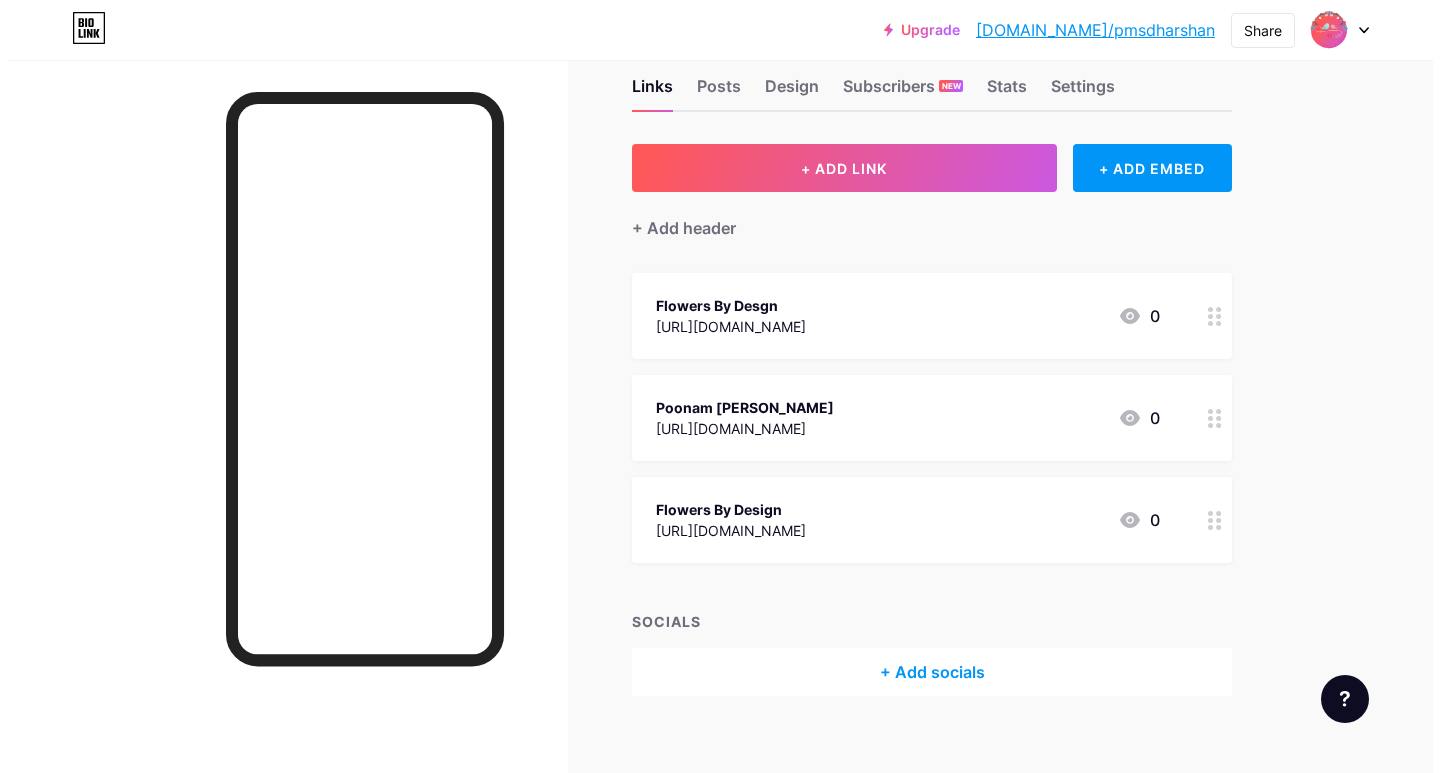 scroll, scrollTop: 64, scrollLeft: 0, axis: vertical 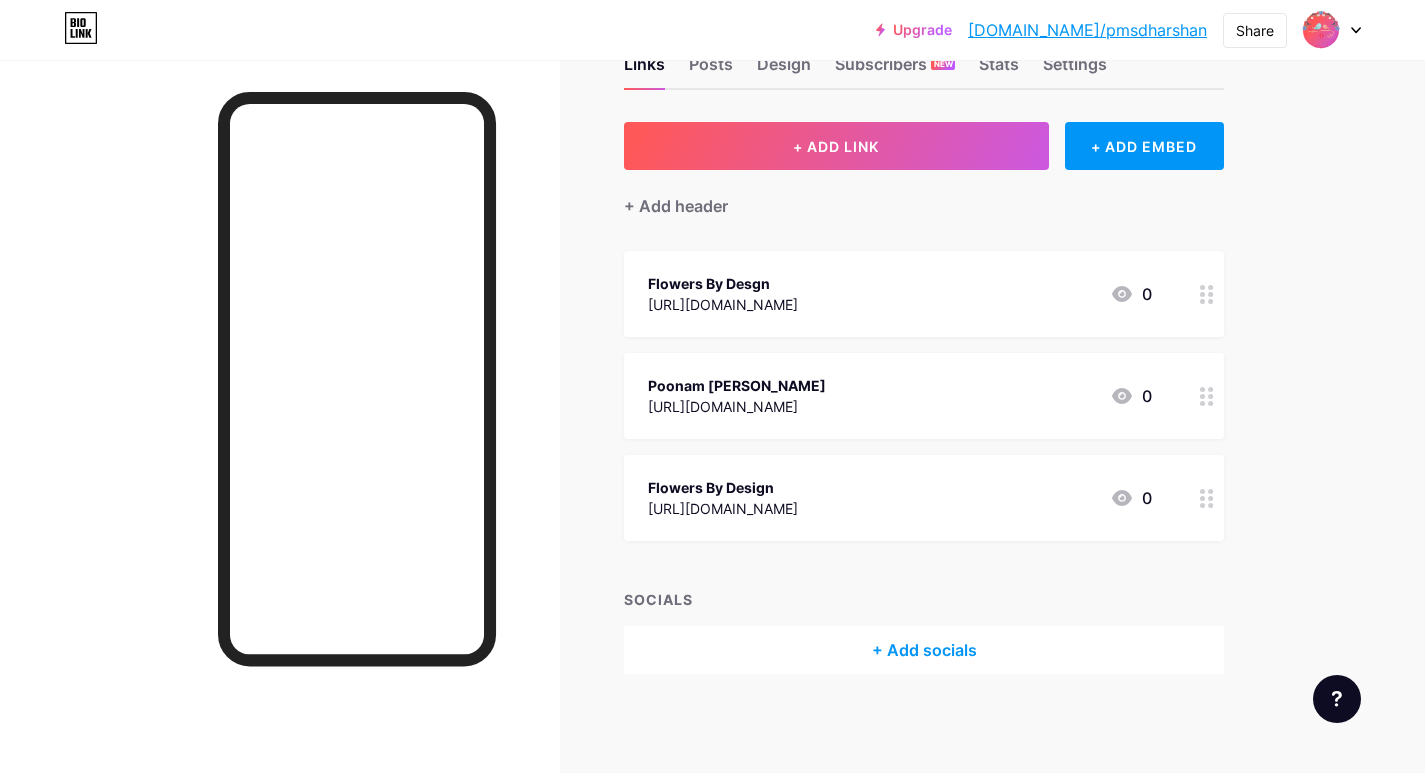 click on "+ Add socials" at bounding box center (924, 650) 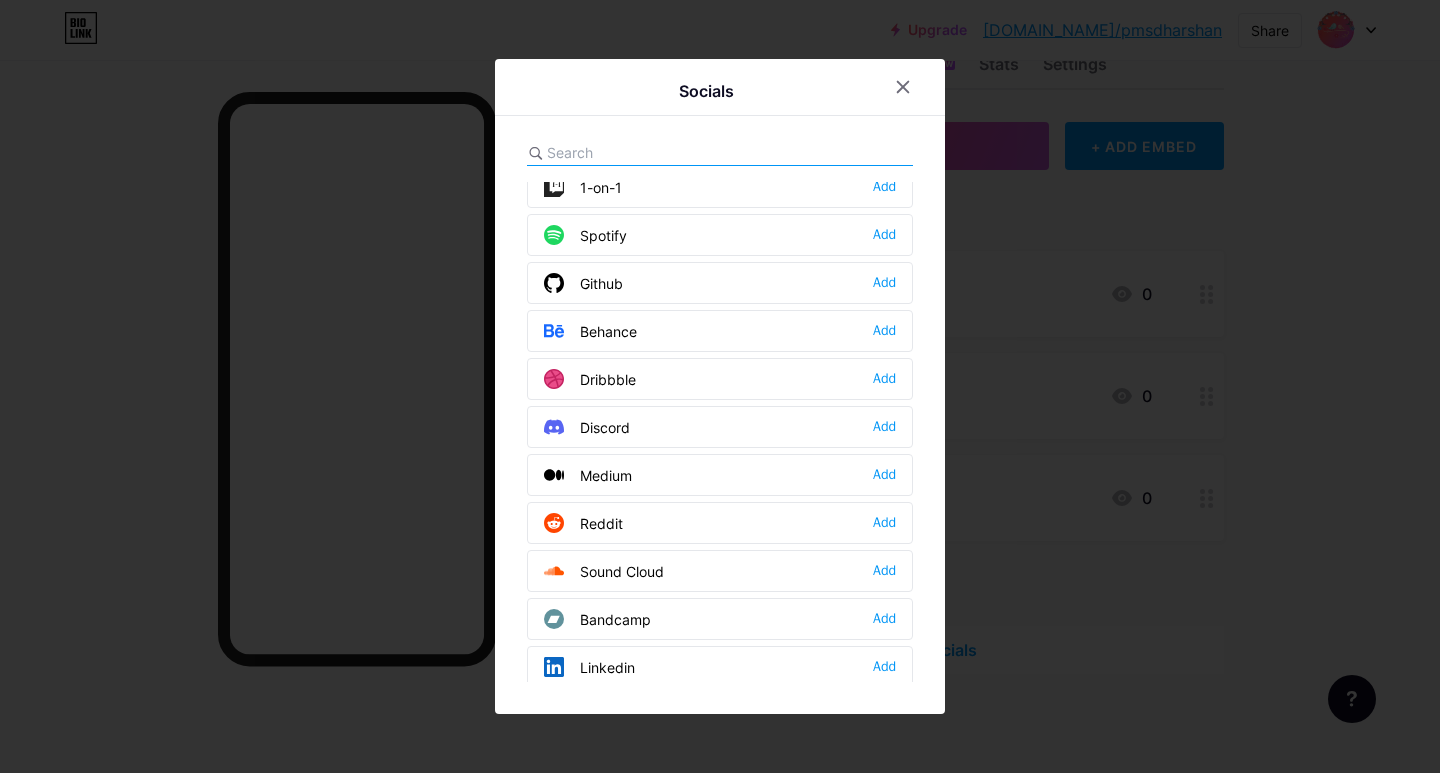 scroll, scrollTop: 0, scrollLeft: 0, axis: both 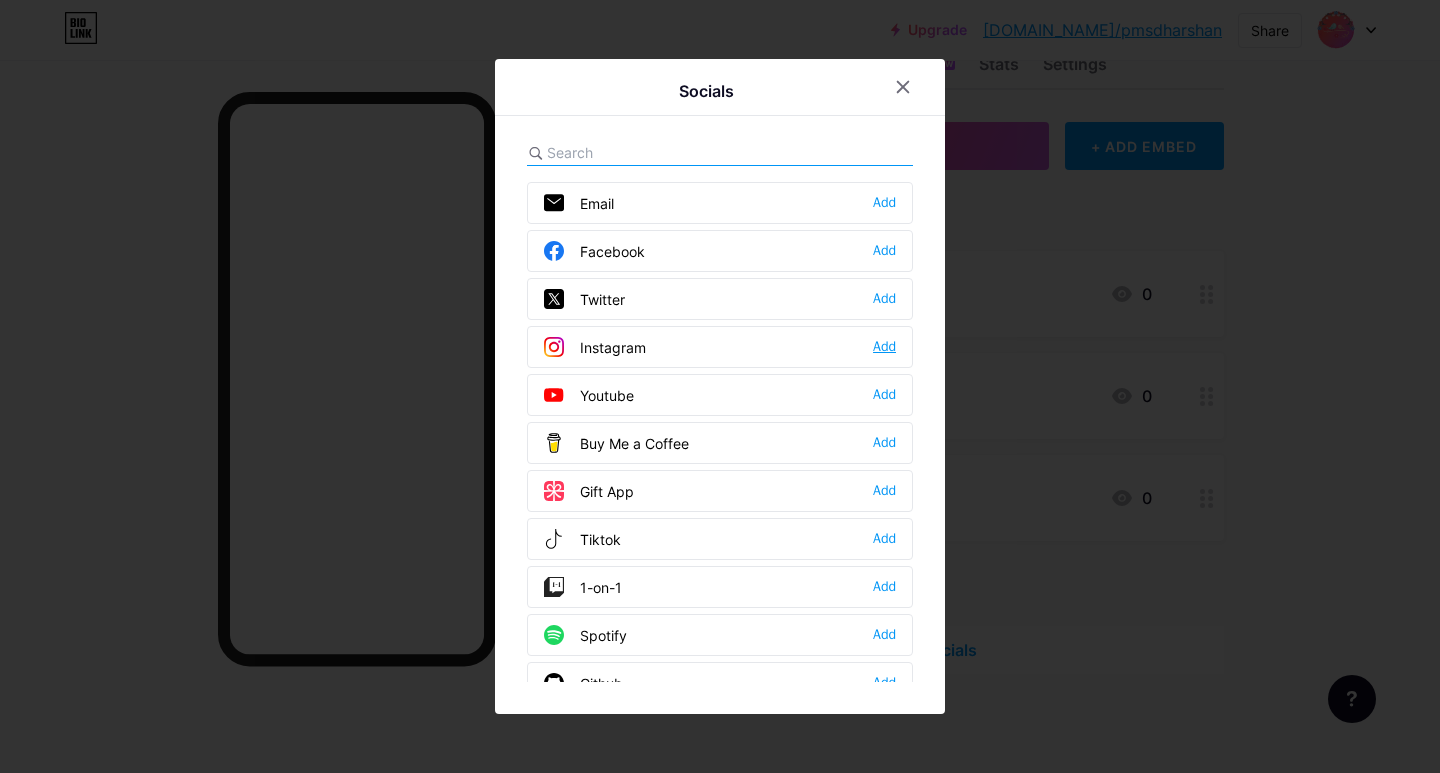 click on "Add" at bounding box center [884, 347] 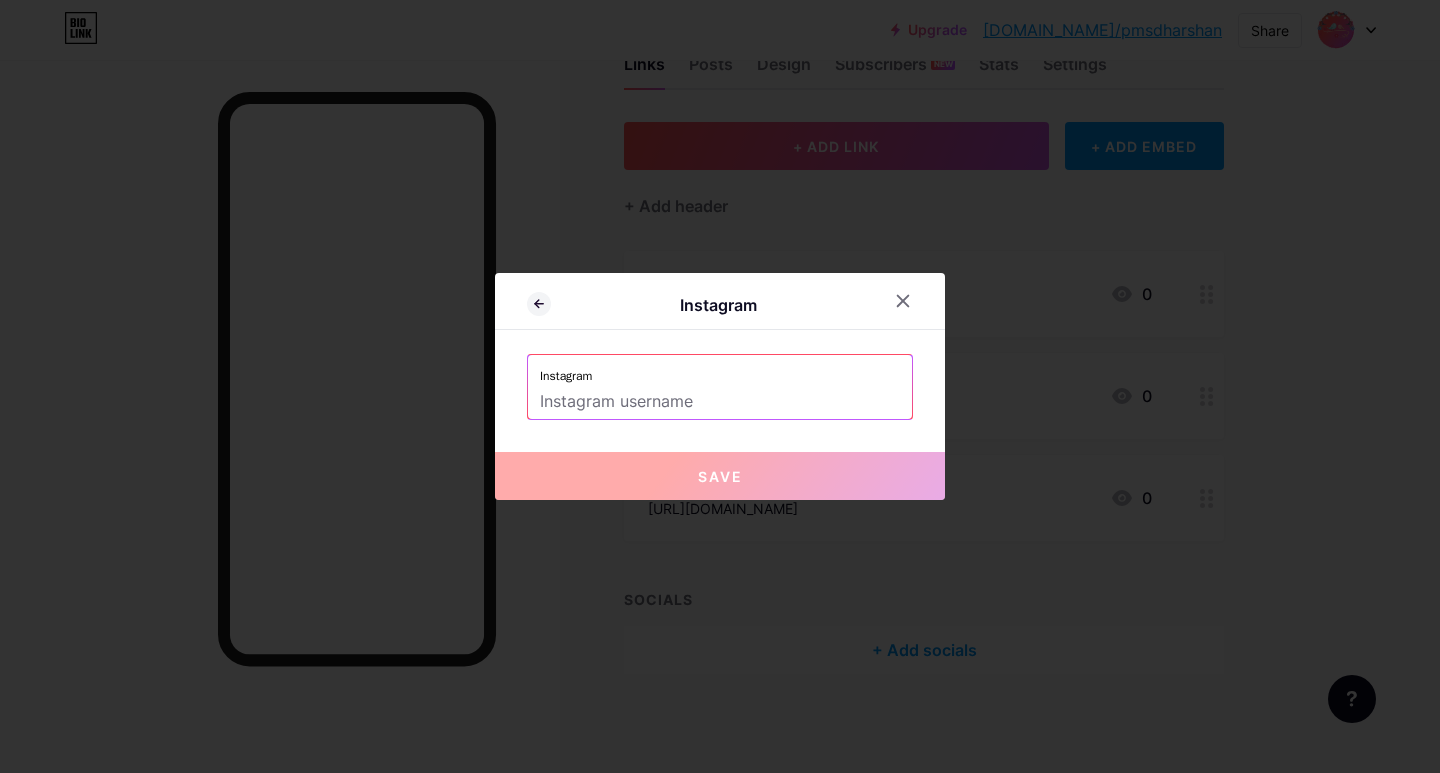 click at bounding box center [720, 402] 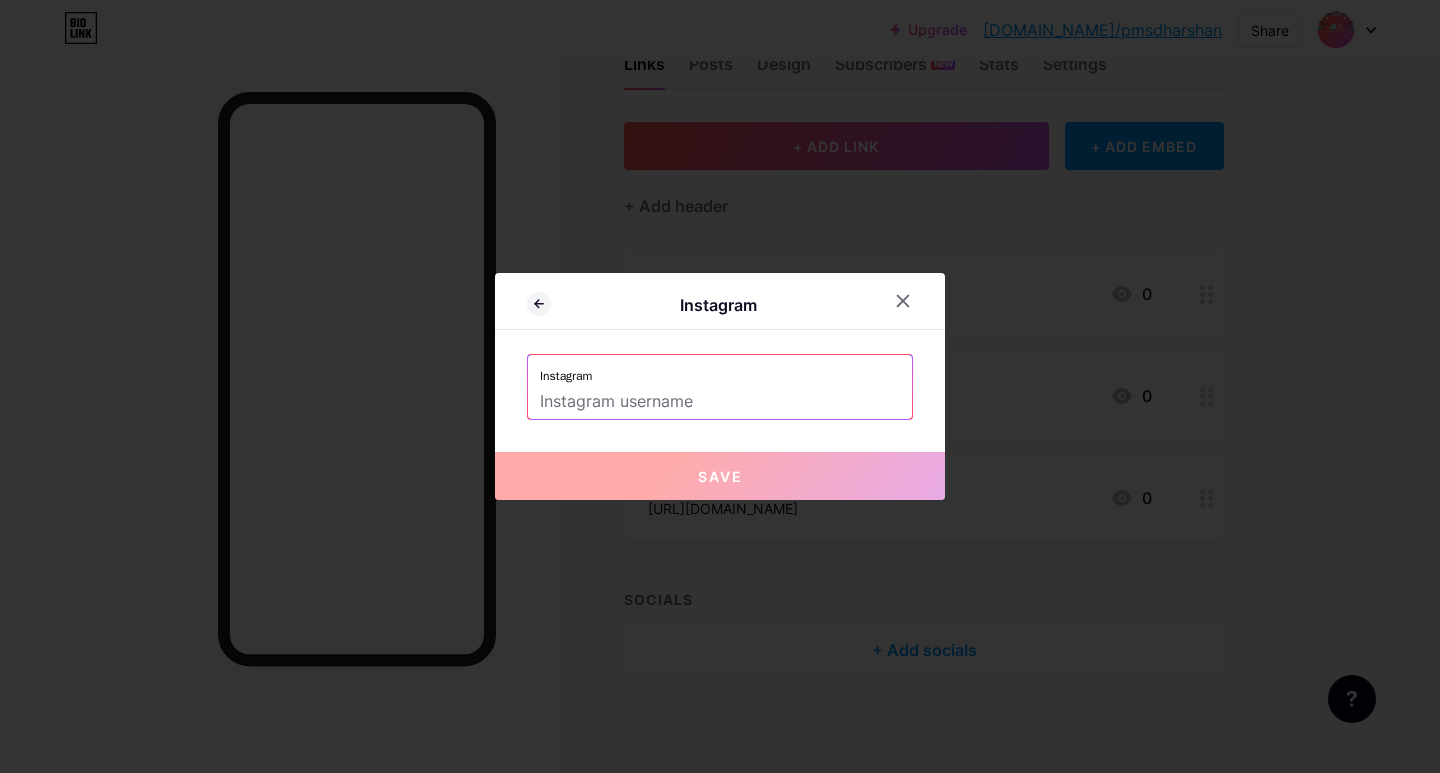 paste on "[URL][DOMAIN_NAME]" 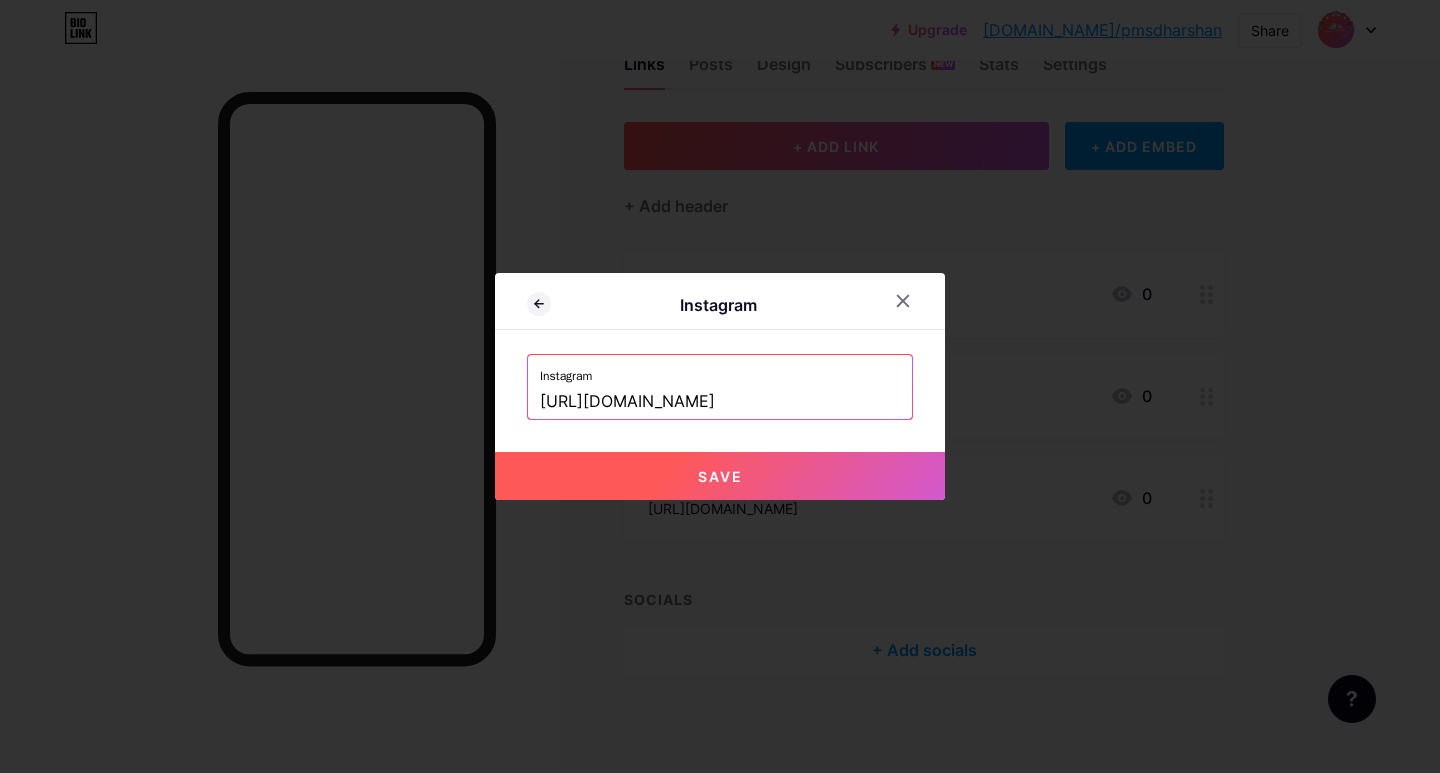 scroll, scrollTop: 0, scrollLeft: 36, axis: horizontal 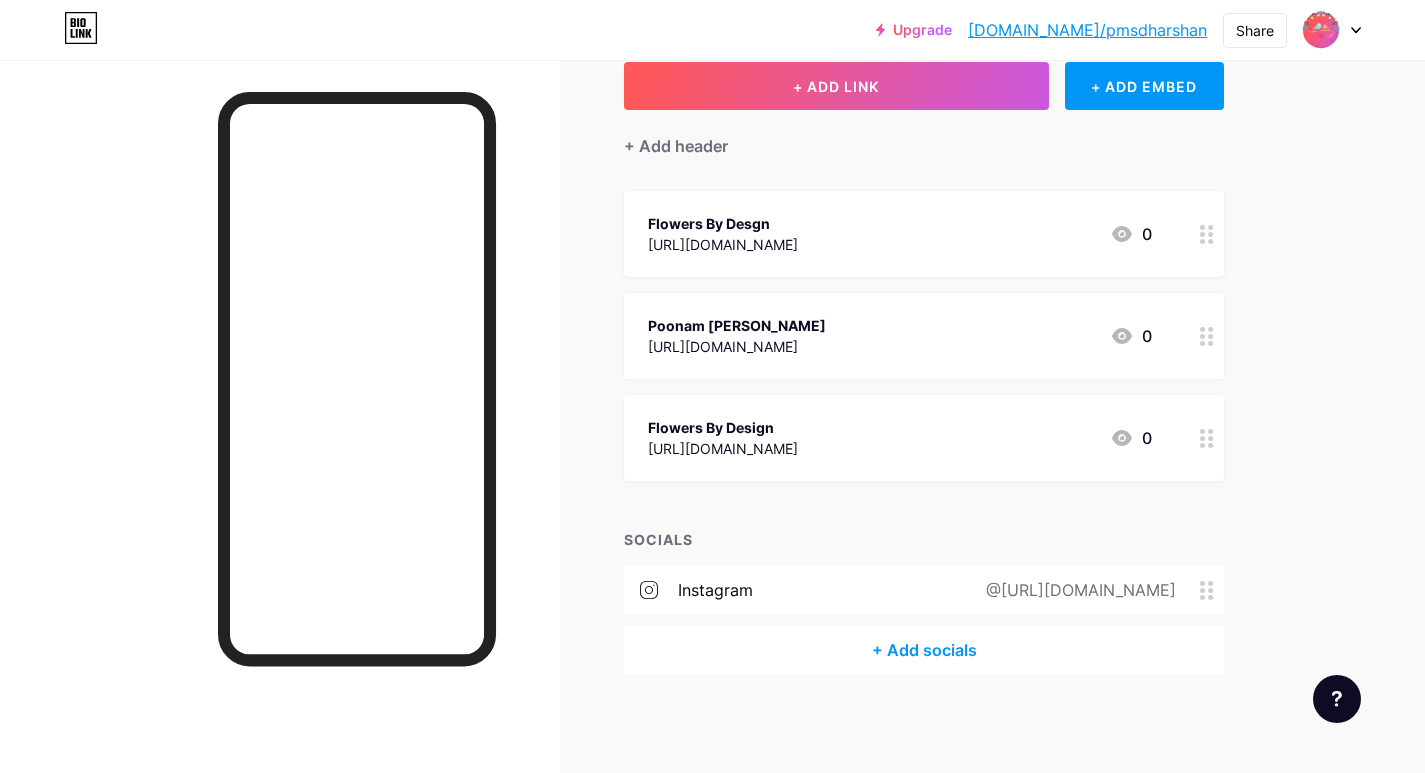 click 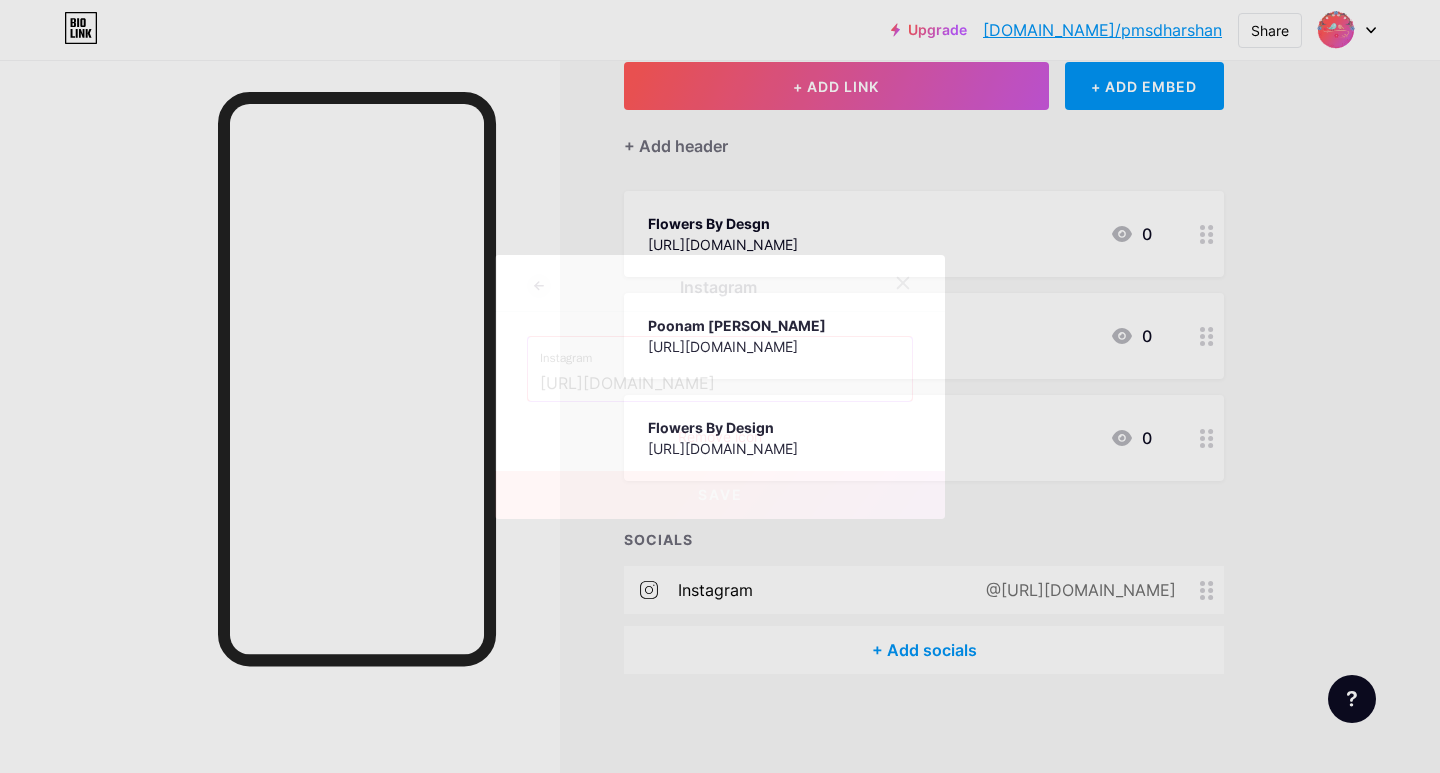 click on "[URL][DOMAIN_NAME]" at bounding box center [720, 384] 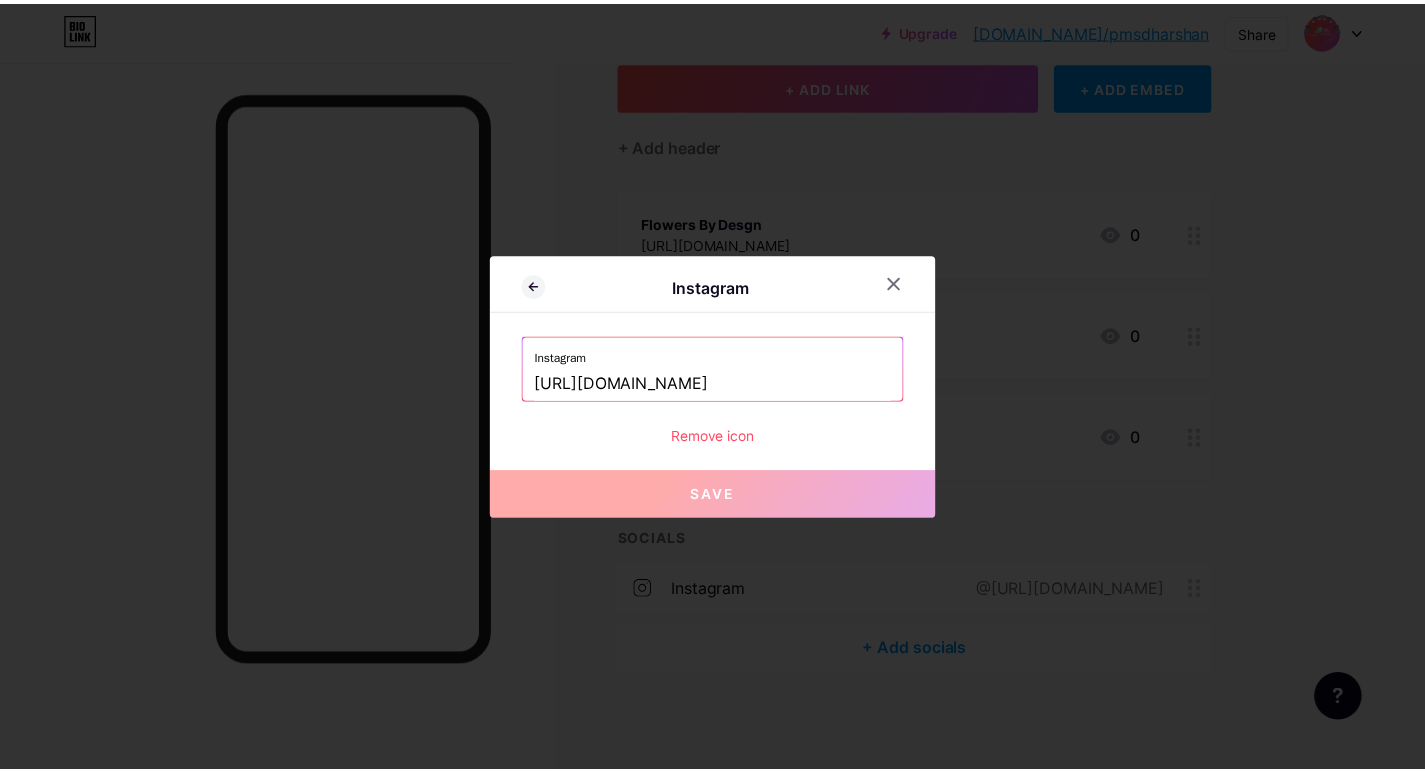 scroll, scrollTop: 0, scrollLeft: 0, axis: both 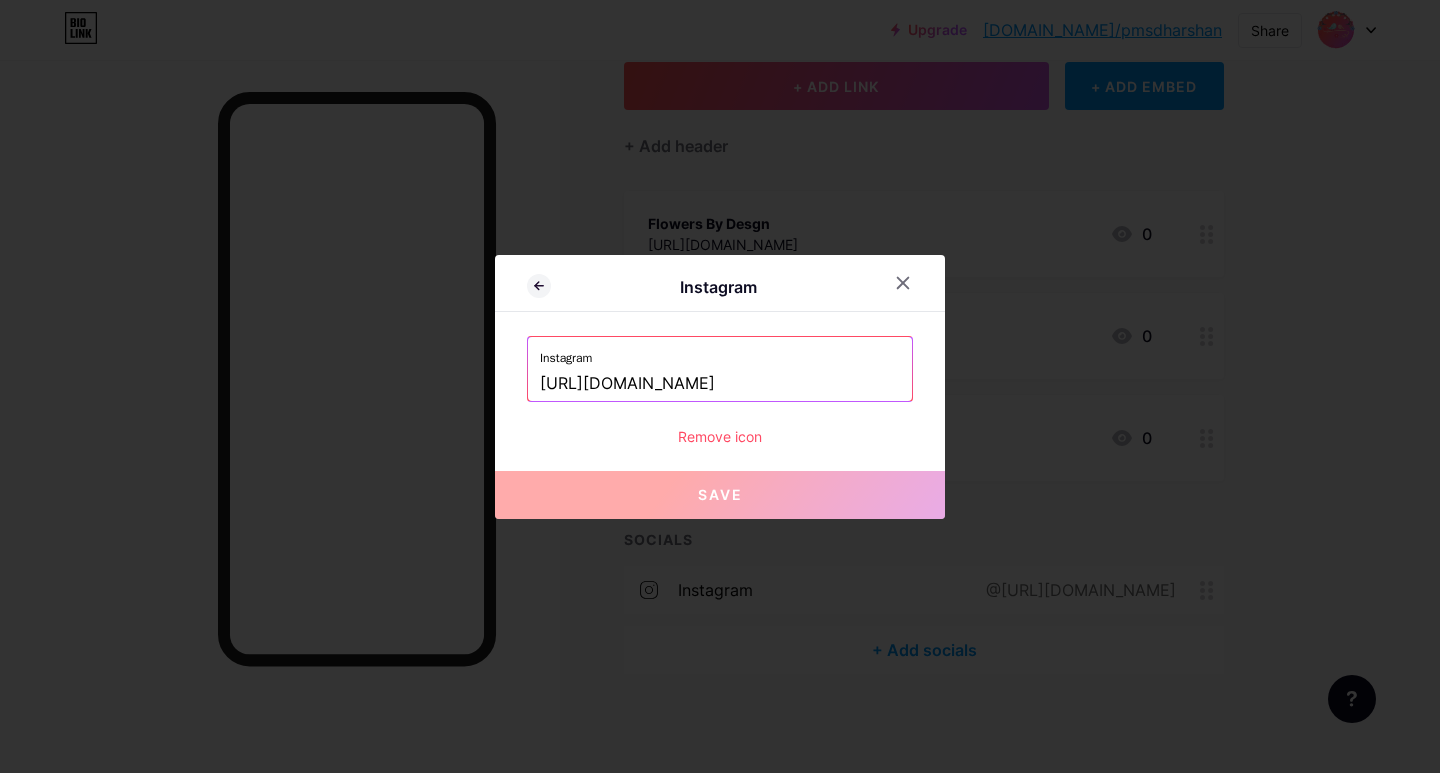 click at bounding box center [915, 283] 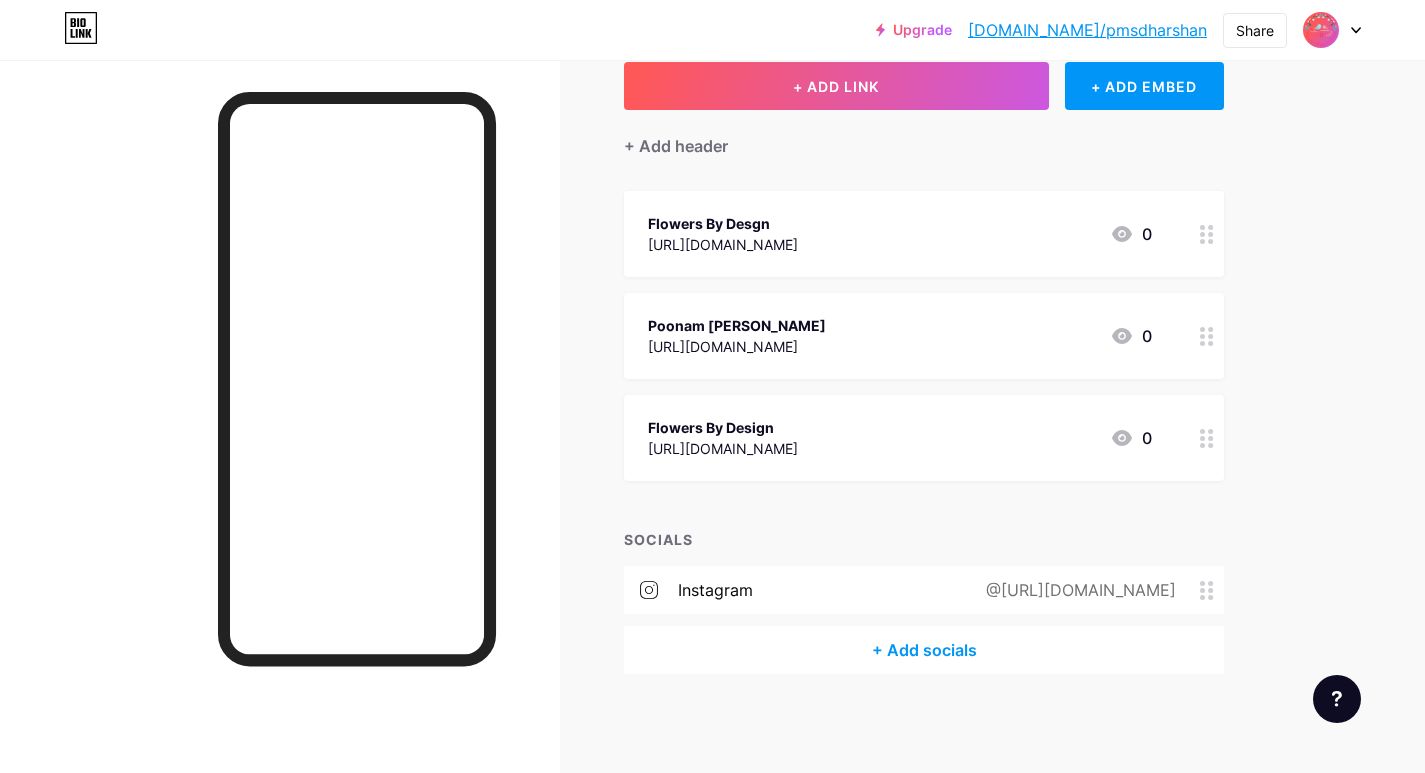 click at bounding box center (1321, 30) 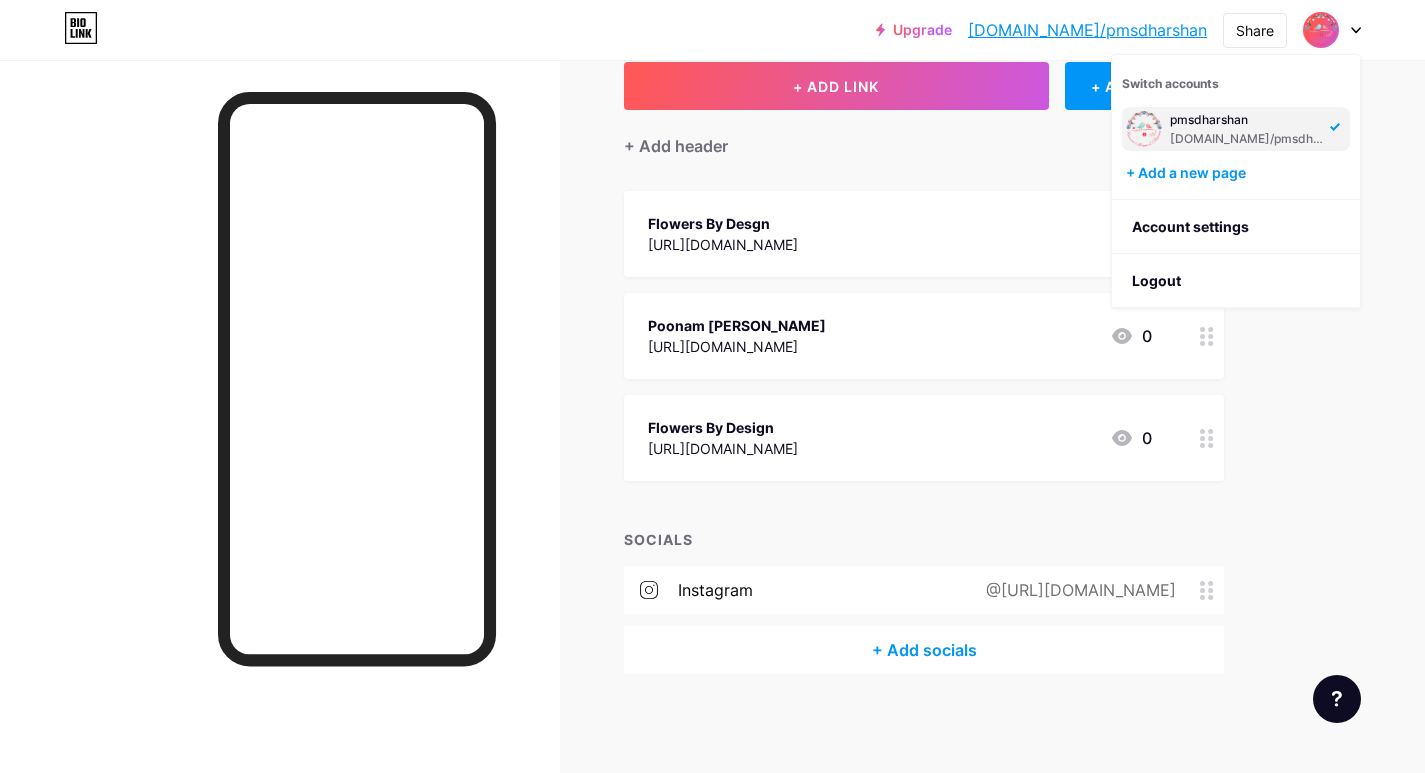 click on "pmsdharshan" at bounding box center (1247, 120) 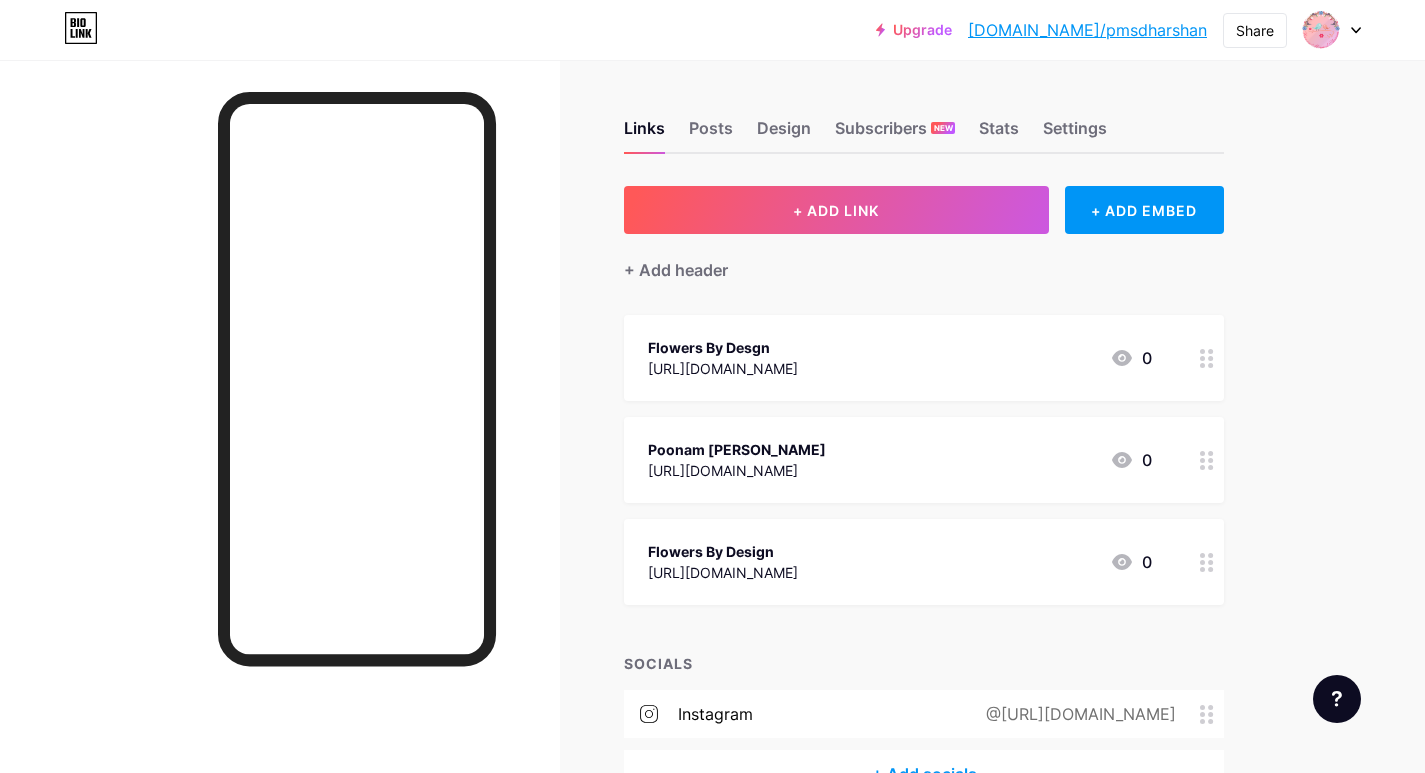 scroll, scrollTop: 0, scrollLeft: 0, axis: both 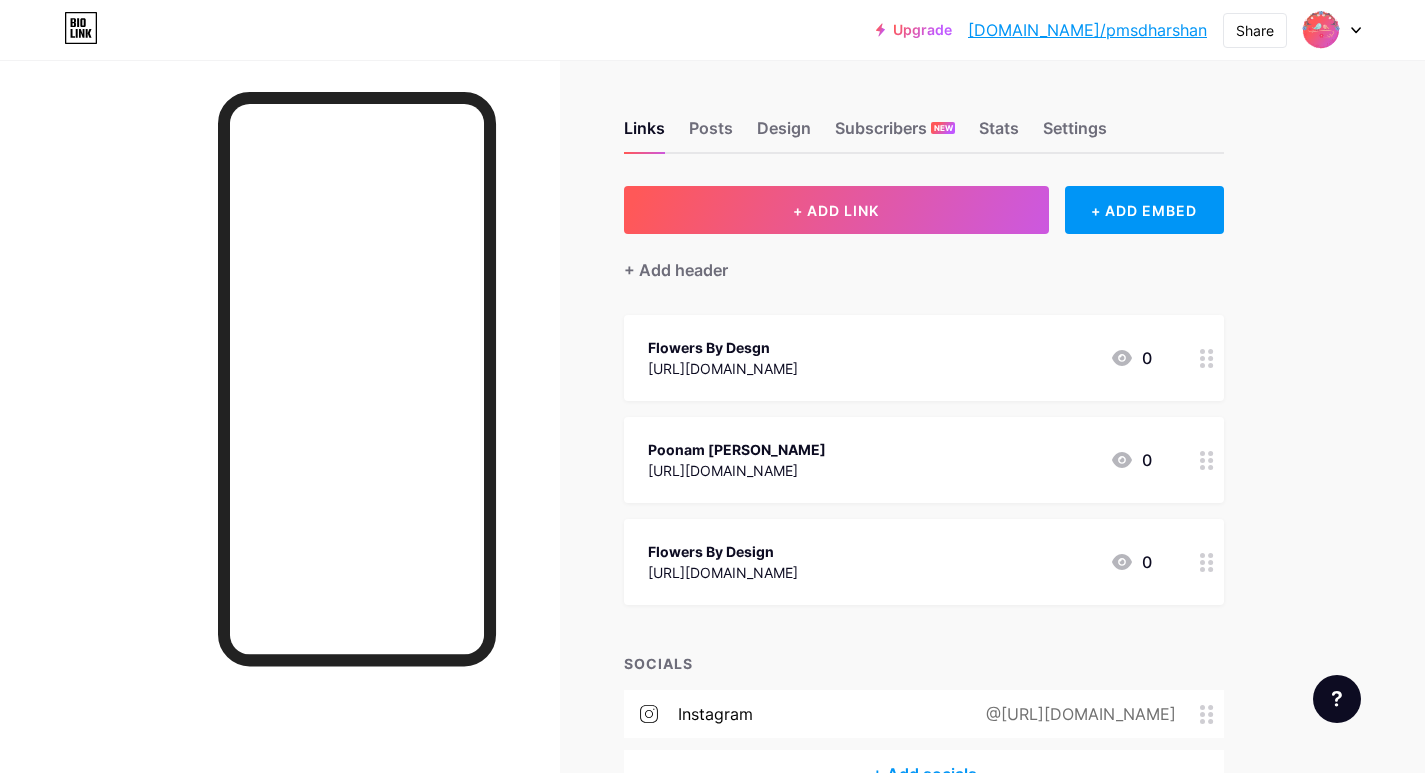 click on "Upgrade   [DOMAIN_NAME]/pmsdha...   [DOMAIN_NAME]/pmsdharshan   Share               Switch accounts     pmsdharshan   [DOMAIN_NAME]/pmsdharshan       + Add a new page        Account settings   Logout" at bounding box center (712, 30) 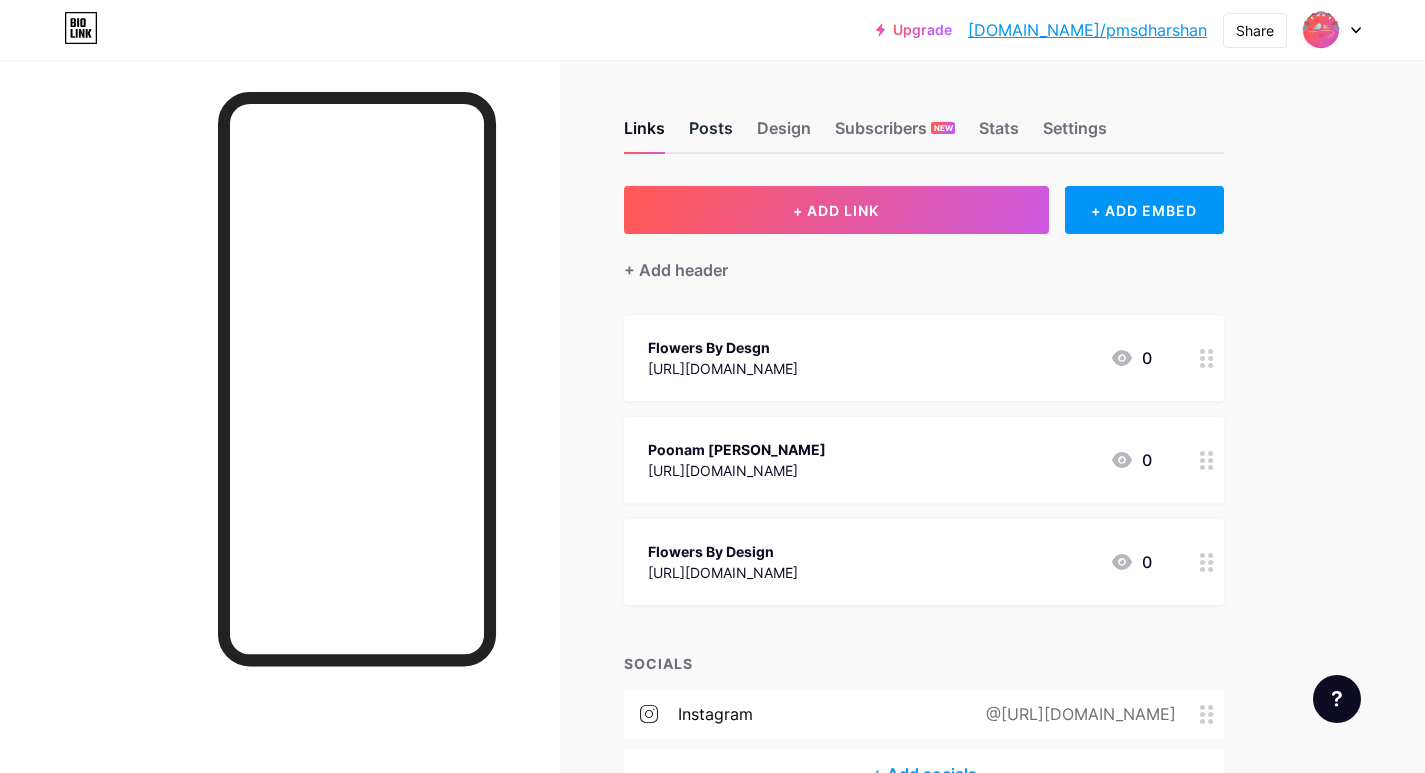 click on "Posts" at bounding box center (711, 134) 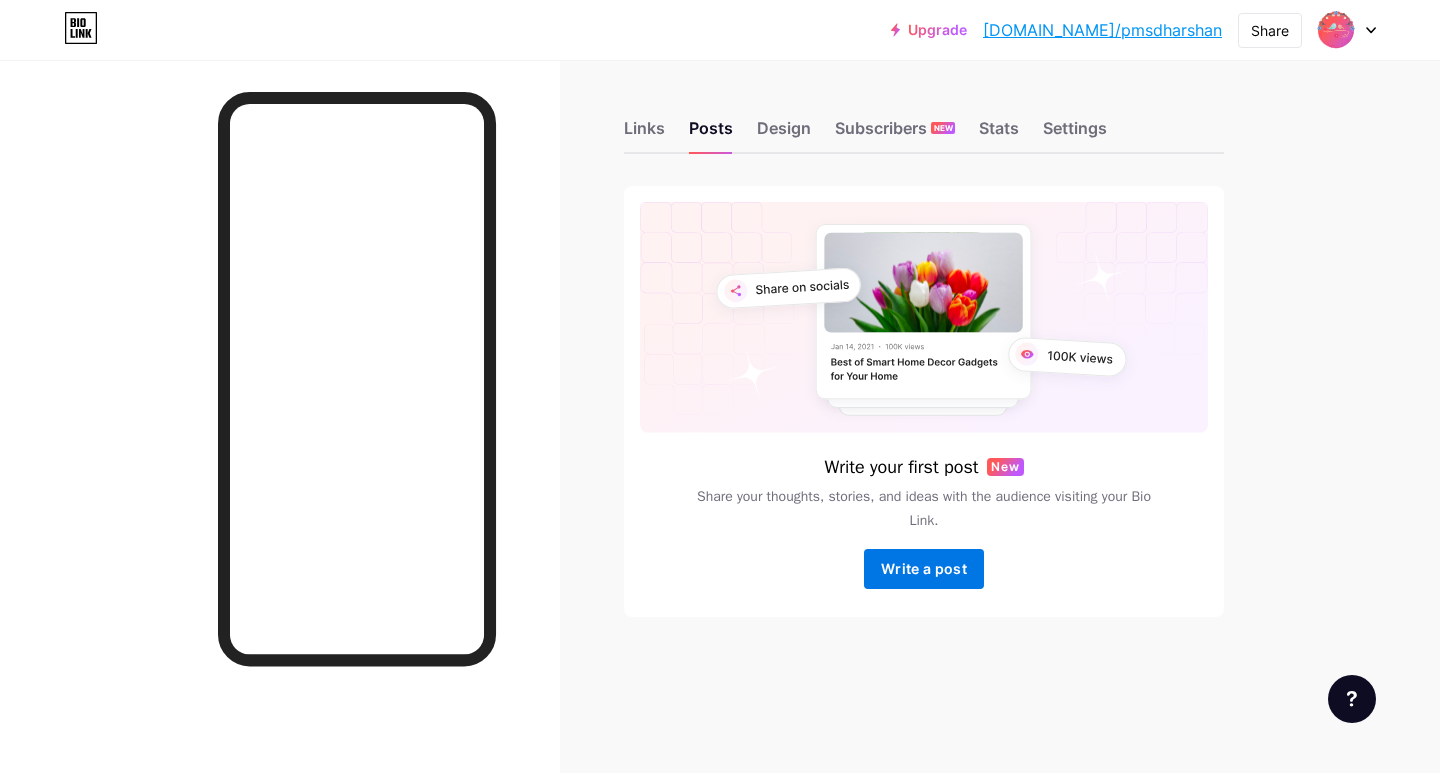 click on "Write a post" at bounding box center [924, 568] 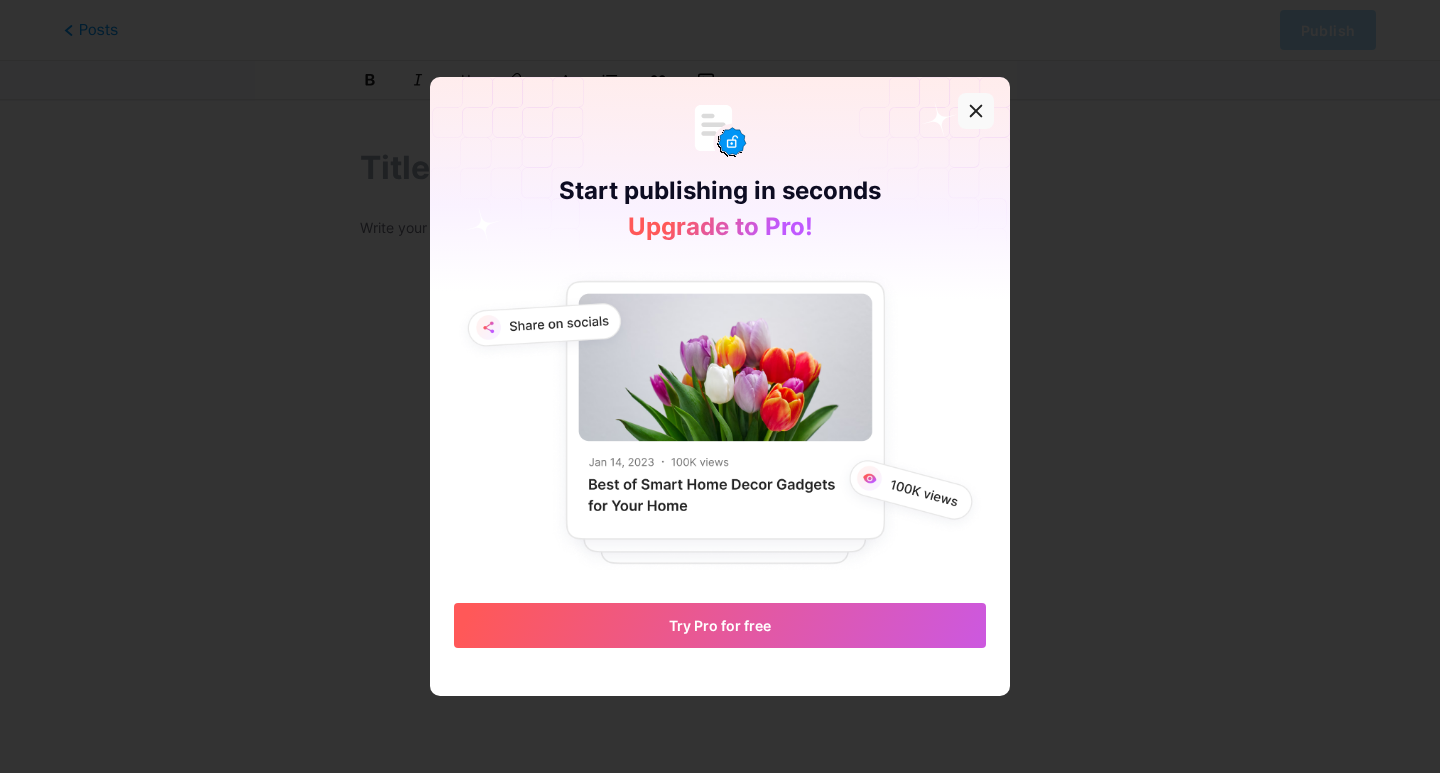click 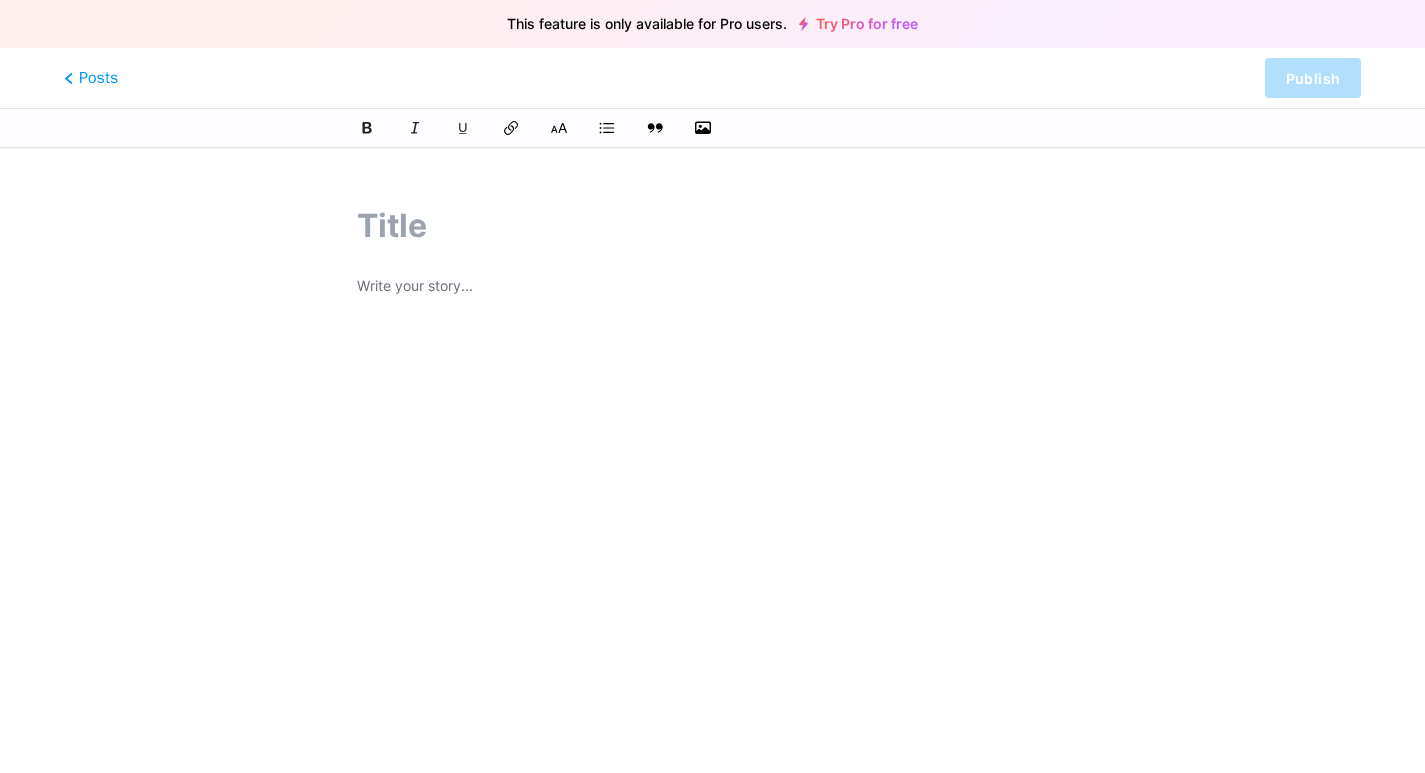 click at bounding box center (712, 226) 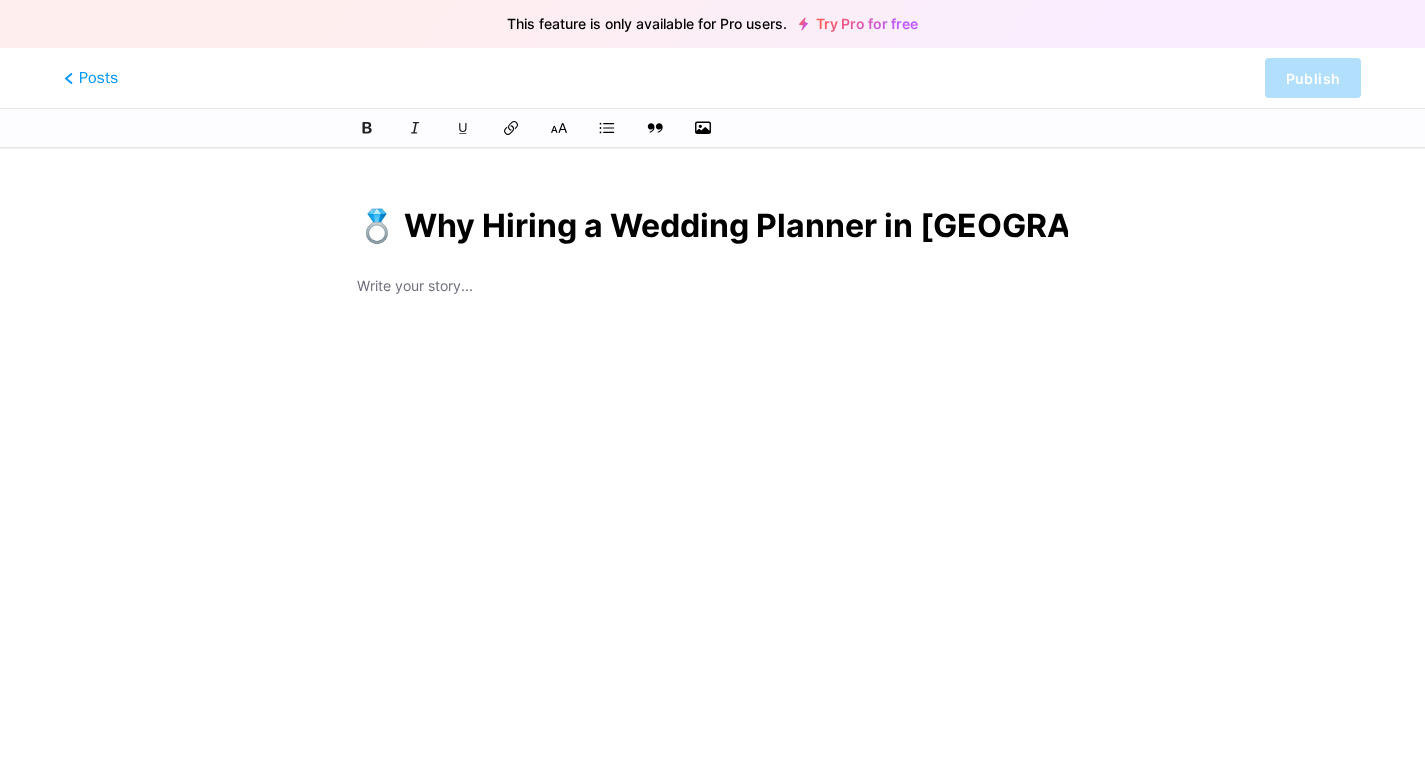 scroll, scrollTop: 0, scrollLeft: 633, axis: horizontal 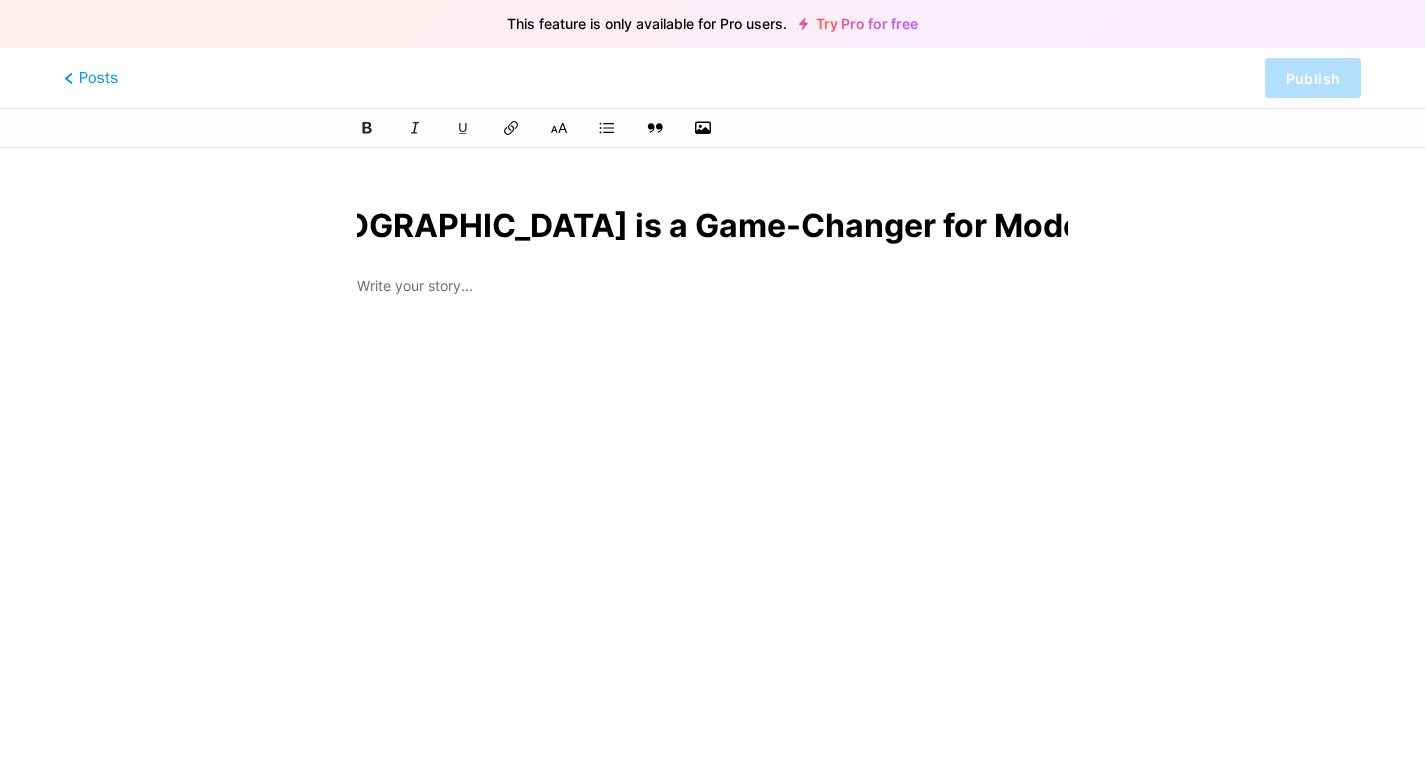 type on "💍 Why Hiring a Wedding Planner in [GEOGRAPHIC_DATA] is a Game-Changer for Modern Couples" 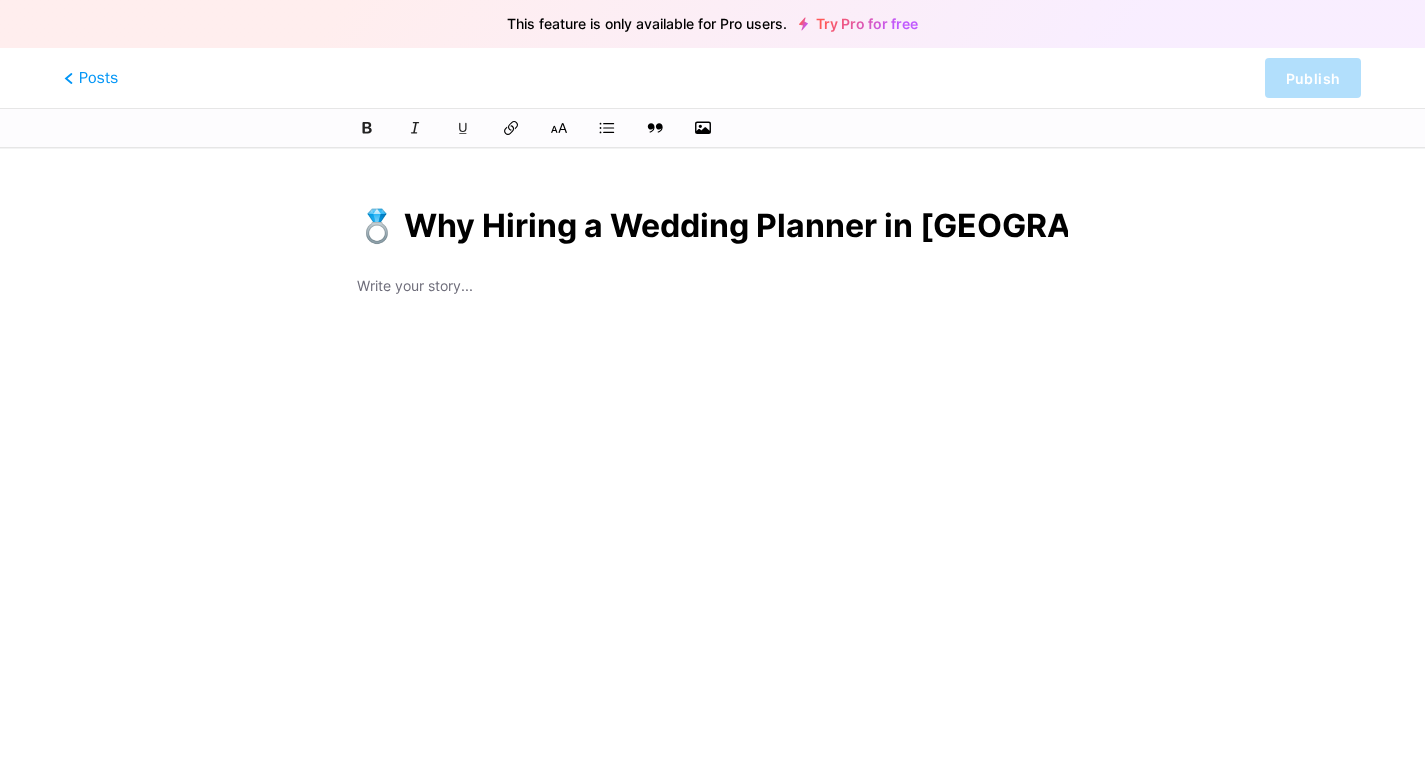 click at bounding box center [712, 288] 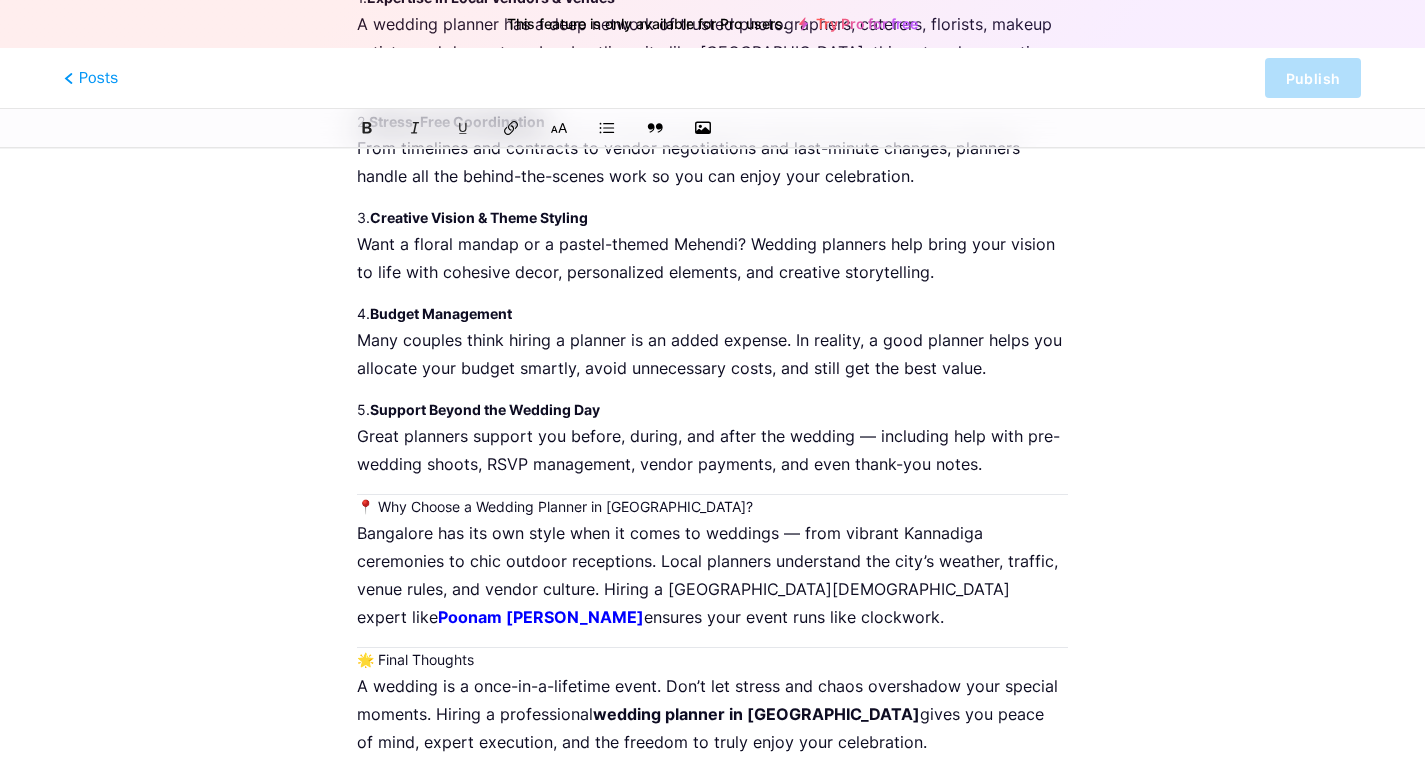 click on "This feature is only available for Pro
users.       Try Pro for free
Posts     Publish                         💍 Why Hiring a Wedding Planner in [GEOGRAPHIC_DATA] is a Game-Changer for Modern Couples         Planning a wedding is one of life’s most exciting yet overwhelming experiences. Between selecting venues, managing vendors, organizing ceremonies, and making sure everything goes smoothly — it can quickly become a [DEMOGRAPHIC_DATA] job. That’s why more and more couples in [GEOGRAPHIC_DATA] are turning to professional wedding planners to bring their dream day to life. 👰 The Modern Indian Wedding: A Complex Celebration [DATE] weddings are not just traditional ceremonies — they’re curated experiences. With multi-day functions like [PERSON_NAME], [PERSON_NAME], [PERSON_NAME], Wedding, and Reception, every detail needs to be carefully planned and executed. ✅ 5 Reasons to Hire a Professional Wedding Planner in [GEOGRAPHIC_DATA] 1.  Expertise in Local Vendors & Venues 2.  3.  4.  5." at bounding box center [712, 166] 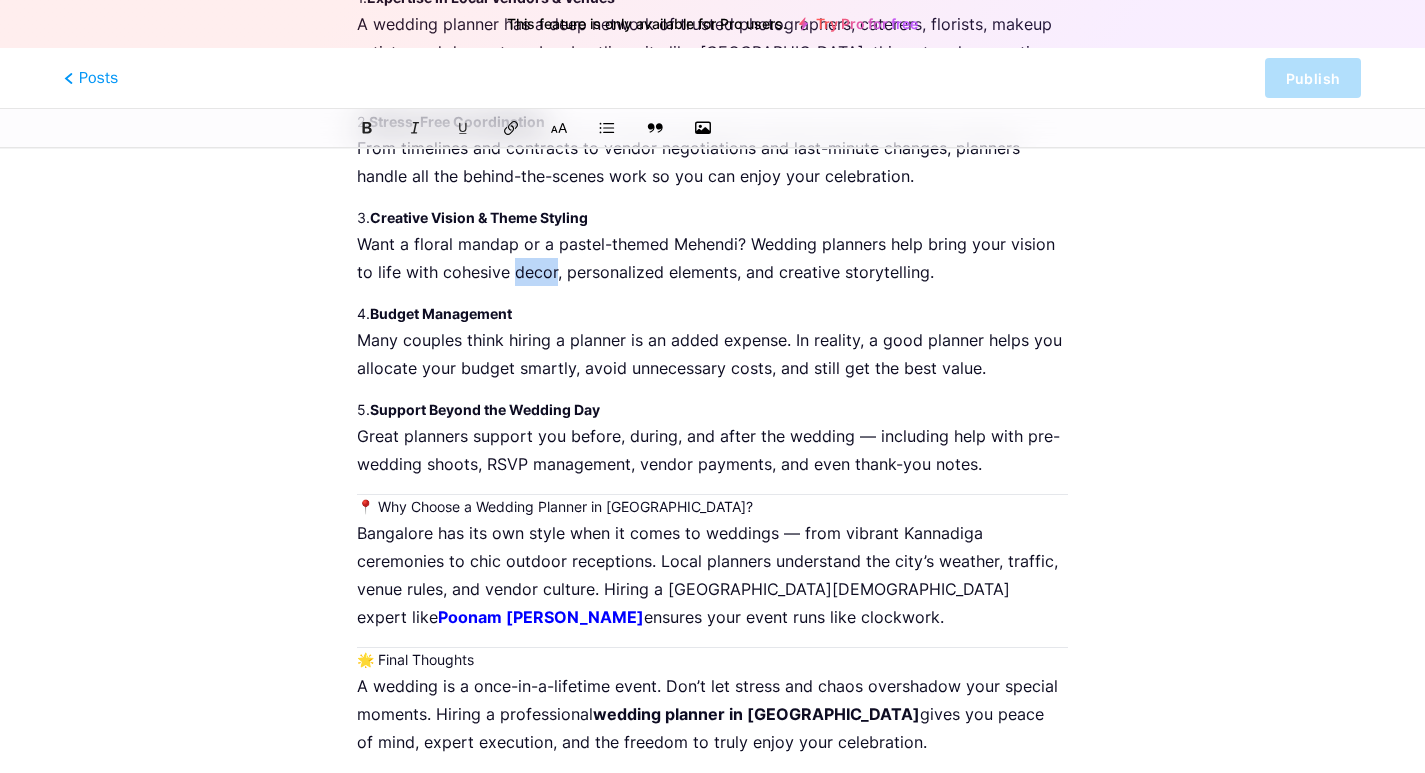 type 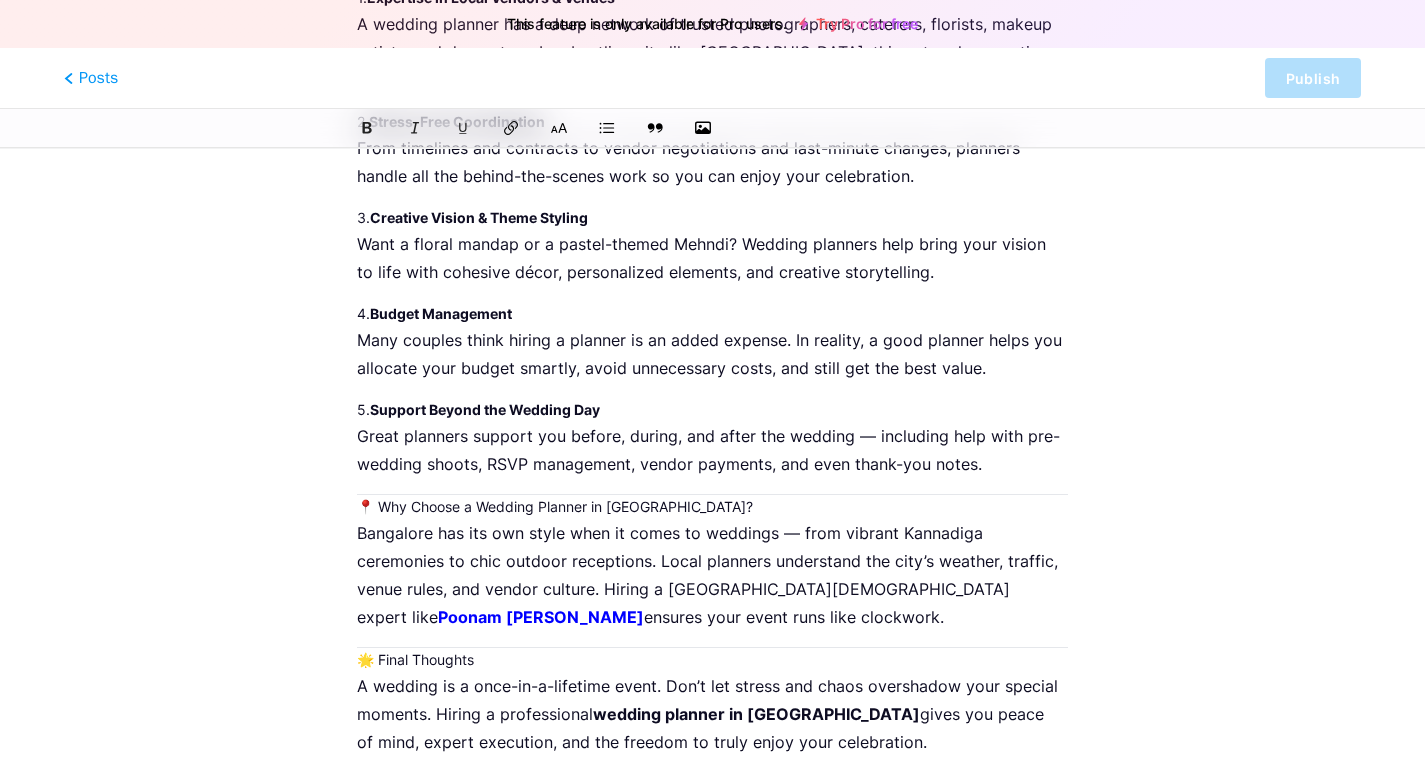 click on "This feature is only available for Pro
users.       Try Pro for free
Posts     Publish                         💍 Why Hiring a Wedding Planner in [GEOGRAPHIC_DATA] is a Game-Changer for Modern Couples         Planning a wedding is one of life’s most exciting yet overwhelming experiences. Between selecting venues, managing vendors, organizing ceremonies, and making sure everything goes smoothly — it can quickly become a [DEMOGRAPHIC_DATA] job. That’s why more and more couples in [GEOGRAPHIC_DATA] are turning to professional wedding planners to bring their dream day to life. 👰 The Modern Indian Wedding: A Complex Celebration [DATE] weddings are not just traditional ceremonies — they’re curated experiences. With multi-day functions like [PERSON_NAME], [PERSON_NAME], [PERSON_NAME], Wedding, and Reception, every detail needs to be carefully planned and executed. ✅ 5 Reasons to Hire a Professional Wedding Planner in [GEOGRAPHIC_DATA] 1.  Expertise in Local Vendors & Venues 2.  3.  4.  5." at bounding box center (712, 166) 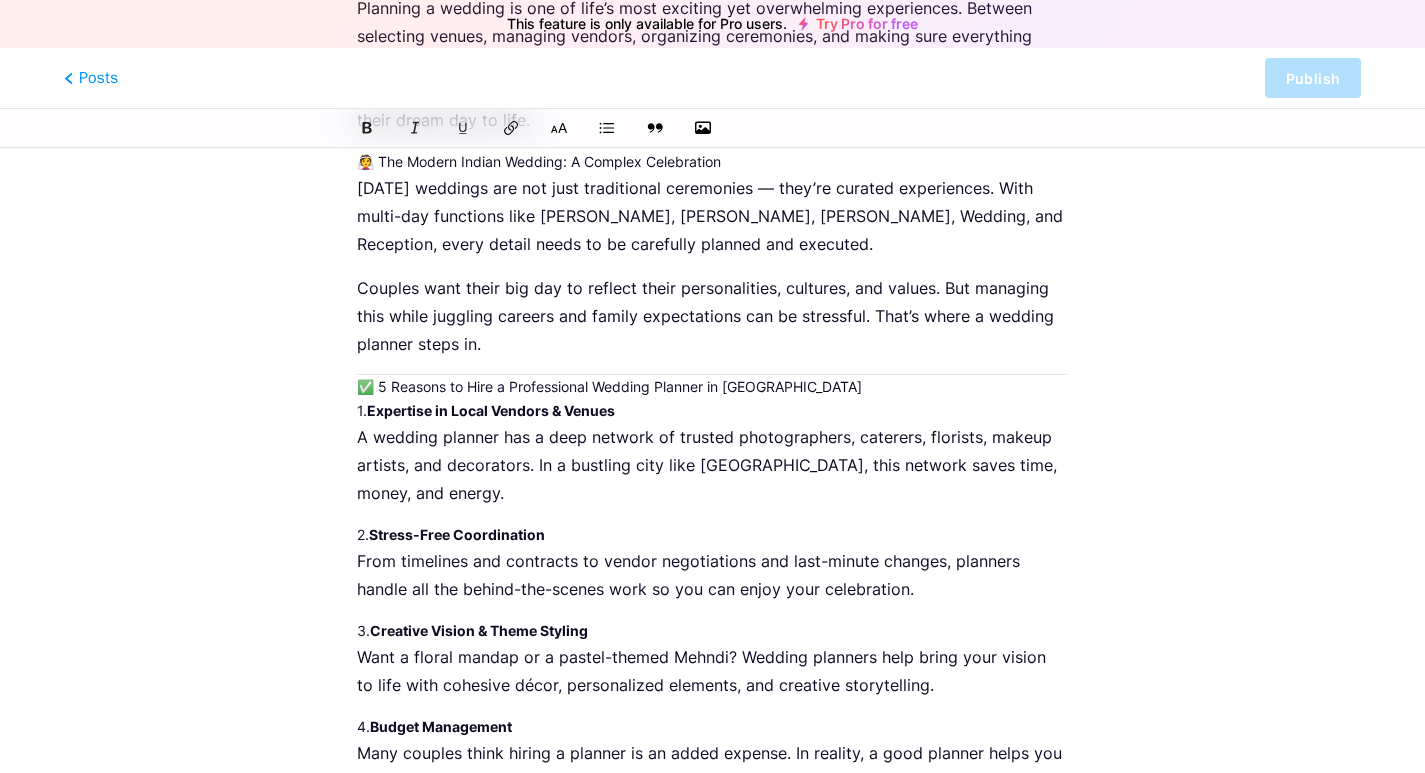 scroll, scrollTop: 400, scrollLeft: 0, axis: vertical 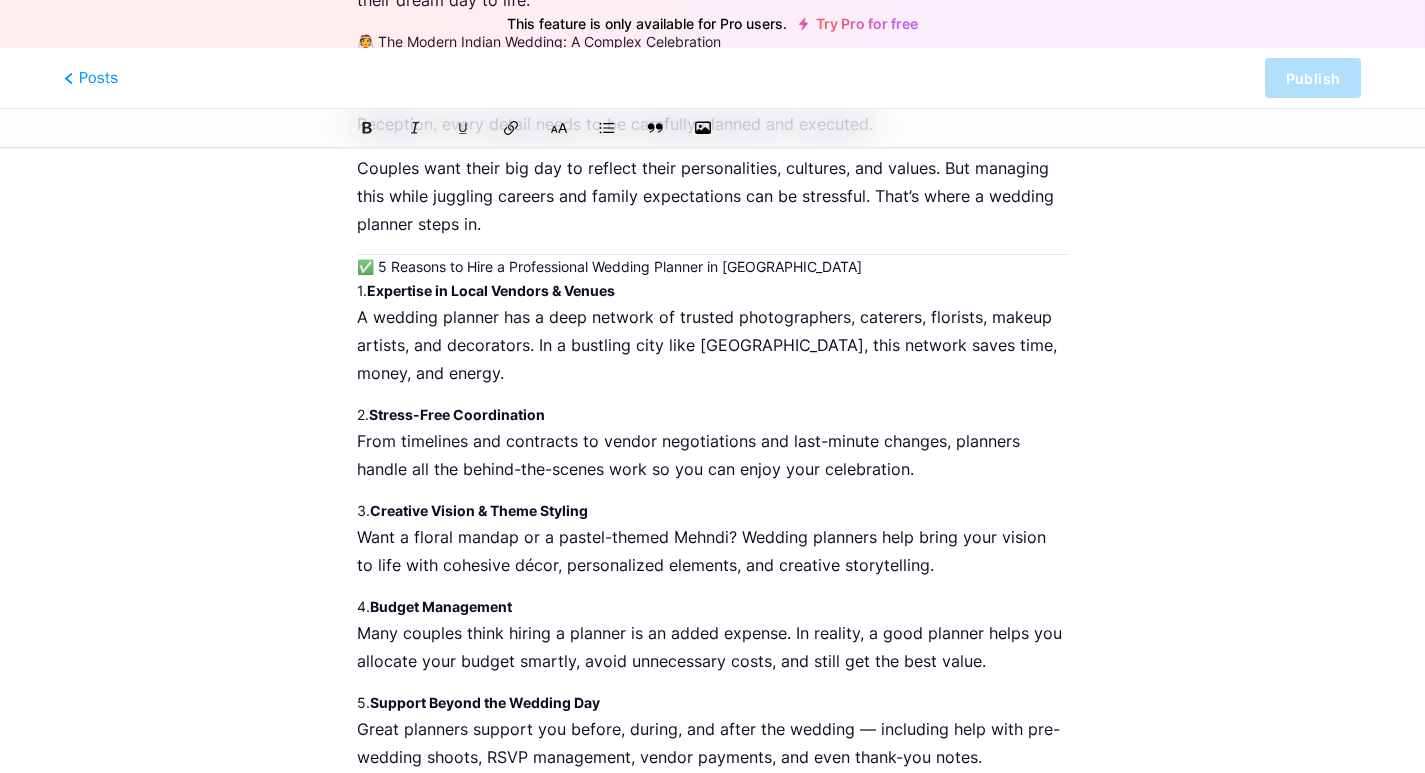 click on "This feature is only available for Pro
users.       Try Pro for free
Posts     Publish                         💍 Why Hiring a Wedding Planner in [GEOGRAPHIC_DATA] is a Game-Changer for Modern Couples         Planning a wedding is one of life’s most exciting yet overwhelming experiences. Between selecting venues, managing vendors, organizing ceremonies, and making sure everything goes smoothly — it can quickly become a [DEMOGRAPHIC_DATA] job. That’s why more and more couples in [GEOGRAPHIC_DATA] are turning to professional wedding planners to bring their dream day to life. 👰 The Modern Indian Wedding: A Complex Celebration [DATE] weddings are not just traditional ceremonies — they’re curated experiences. With multi-day functions like [PERSON_NAME], [PERSON_NAME], [PERSON_NAME], Wedding, and Reception, every detail needs to be carefully planned and executed. ✅ 5 Reasons to Hire a Professional Wedding Planner in [GEOGRAPHIC_DATA] 1.  Expertise in Local Vendors & Venues 2.  3.  4.  5." at bounding box center [712, 459] 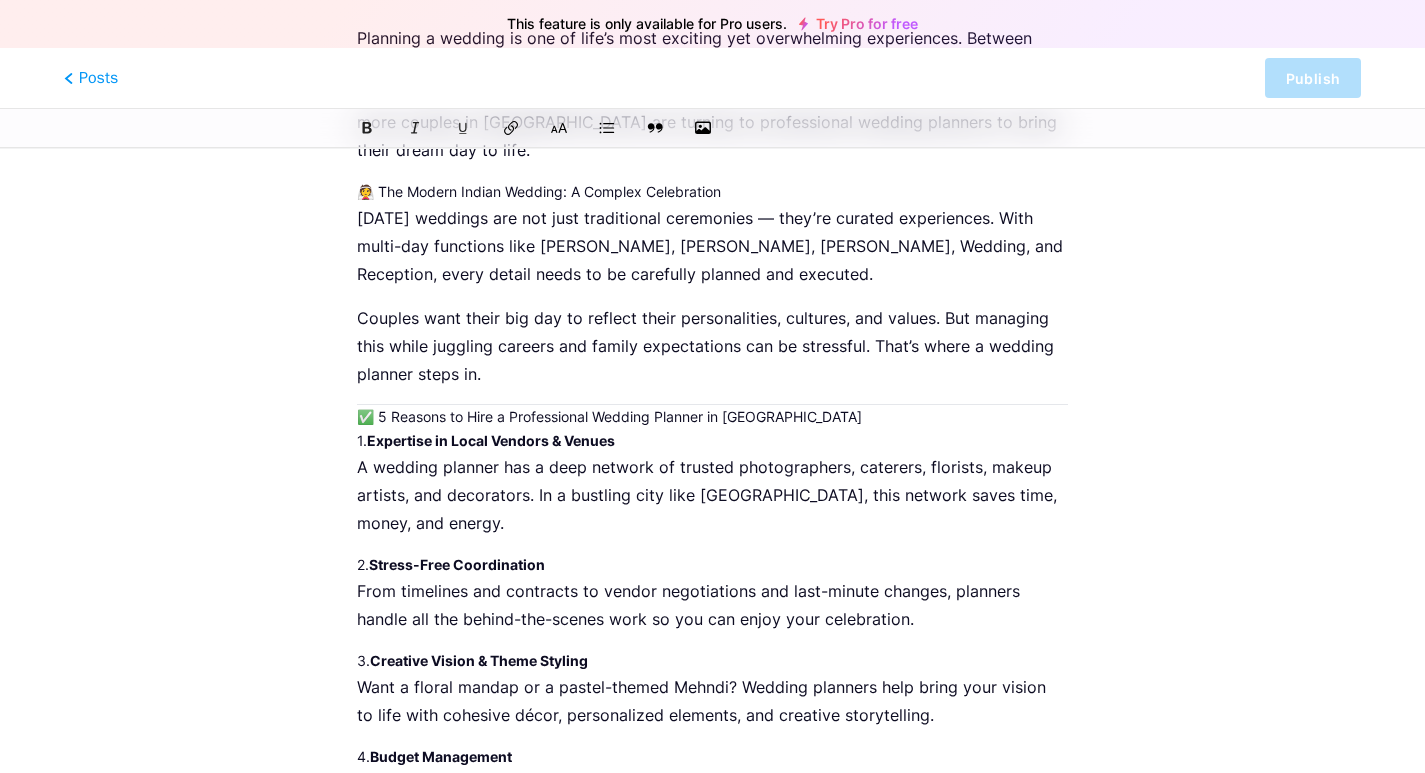 scroll, scrollTop: 0, scrollLeft: 0, axis: both 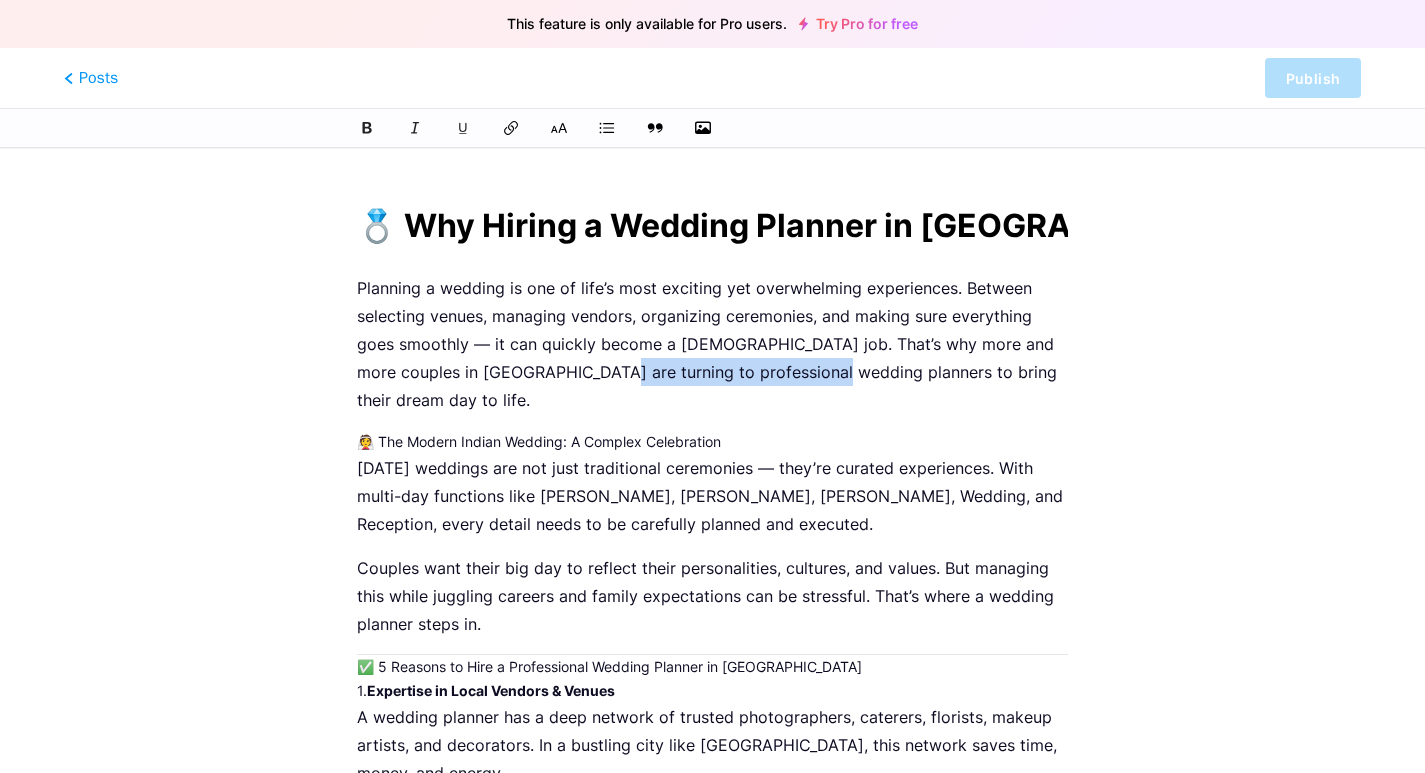 drag, startPoint x: 542, startPoint y: 373, endPoint x: 773, endPoint y: 382, distance: 231.17526 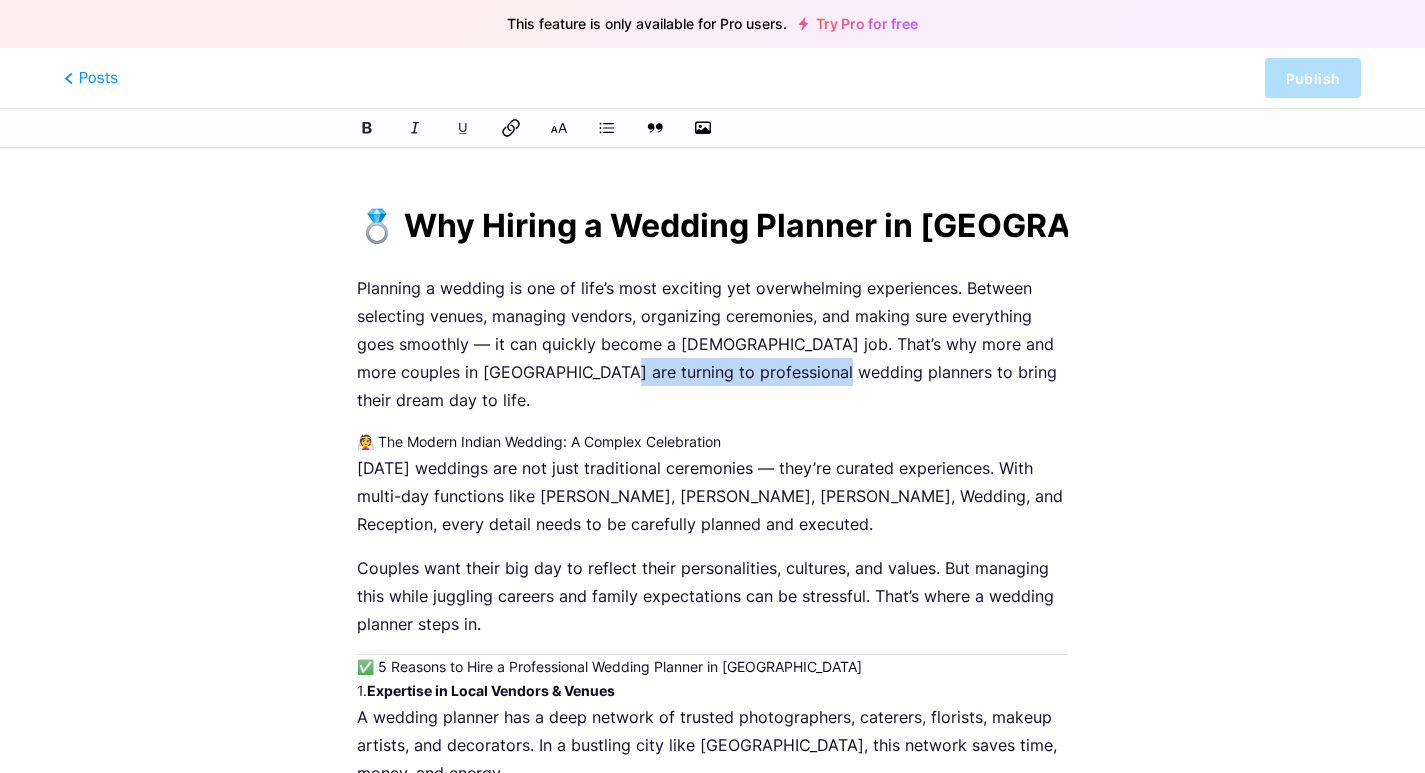 click 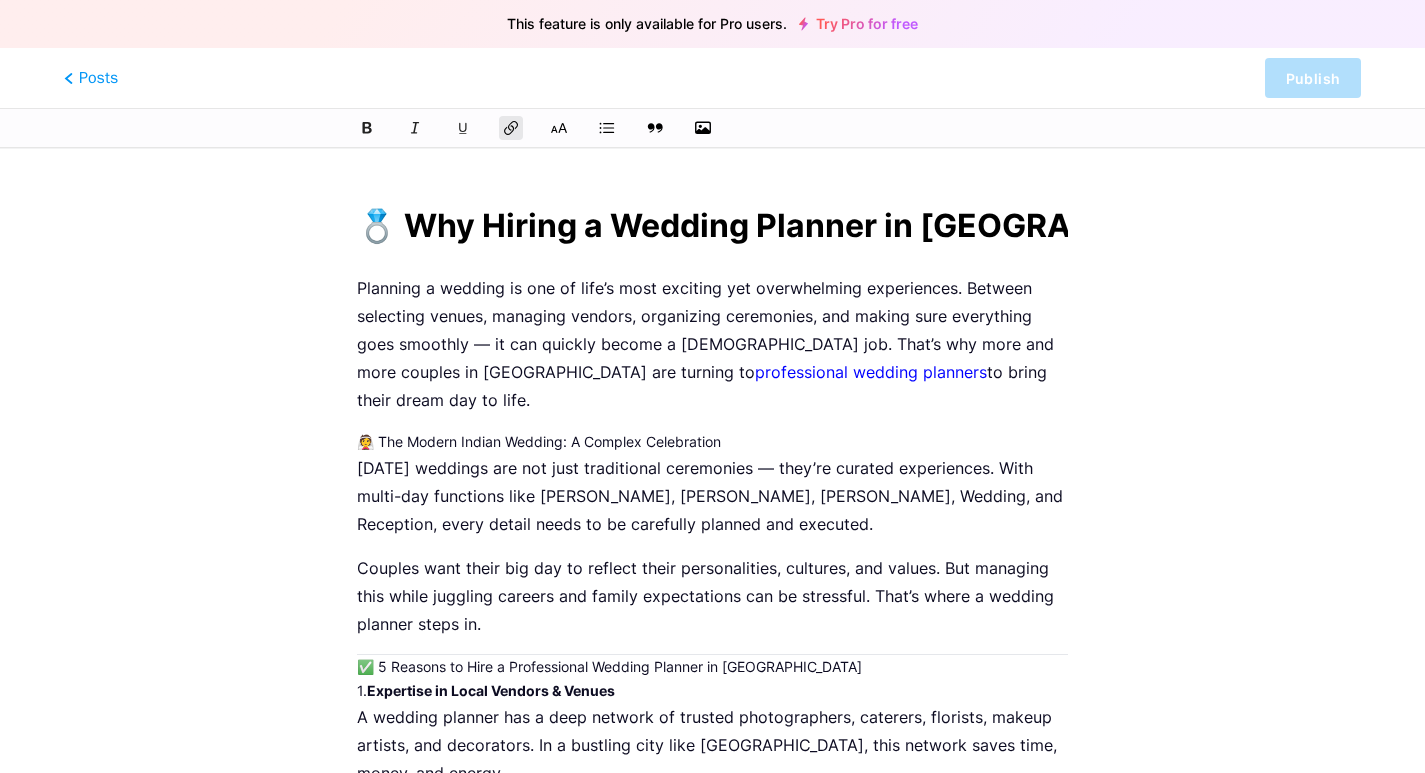 click on "This feature is only available for Pro
users.       Try Pro for free
Posts     Publish                         💍 Why Hiring a Wedding Planner in [GEOGRAPHIC_DATA] is a Game-Changer for Modern Couples         Planning a wedding is one of life’s most exciting yet overwhelming experiences. Between selecting venues, managing vendors, organizing ceremonies, and making sure everything goes smoothly — it can quickly become a [DEMOGRAPHIC_DATA] job. That’s why more and more couples in [GEOGRAPHIC_DATA] are turning to  professional wedding planners  to bring their dream day to life. 👰 The Modern Indian Wedding: A Complex Celebration [DATE] weddings are not just traditional ceremonies — they’re curated experiences. With multi-day functions like [PERSON_NAME], [PERSON_NAME], [PERSON_NAME], Wedding, and Reception, every detail needs to be carefully planned and executed. ✅ 5 Reasons to Hire a Professional Wedding Planner in [GEOGRAPHIC_DATA] 1.  Expertise in Local Vendors & Venues 2.  3.  4.  5." at bounding box center [712, 859] 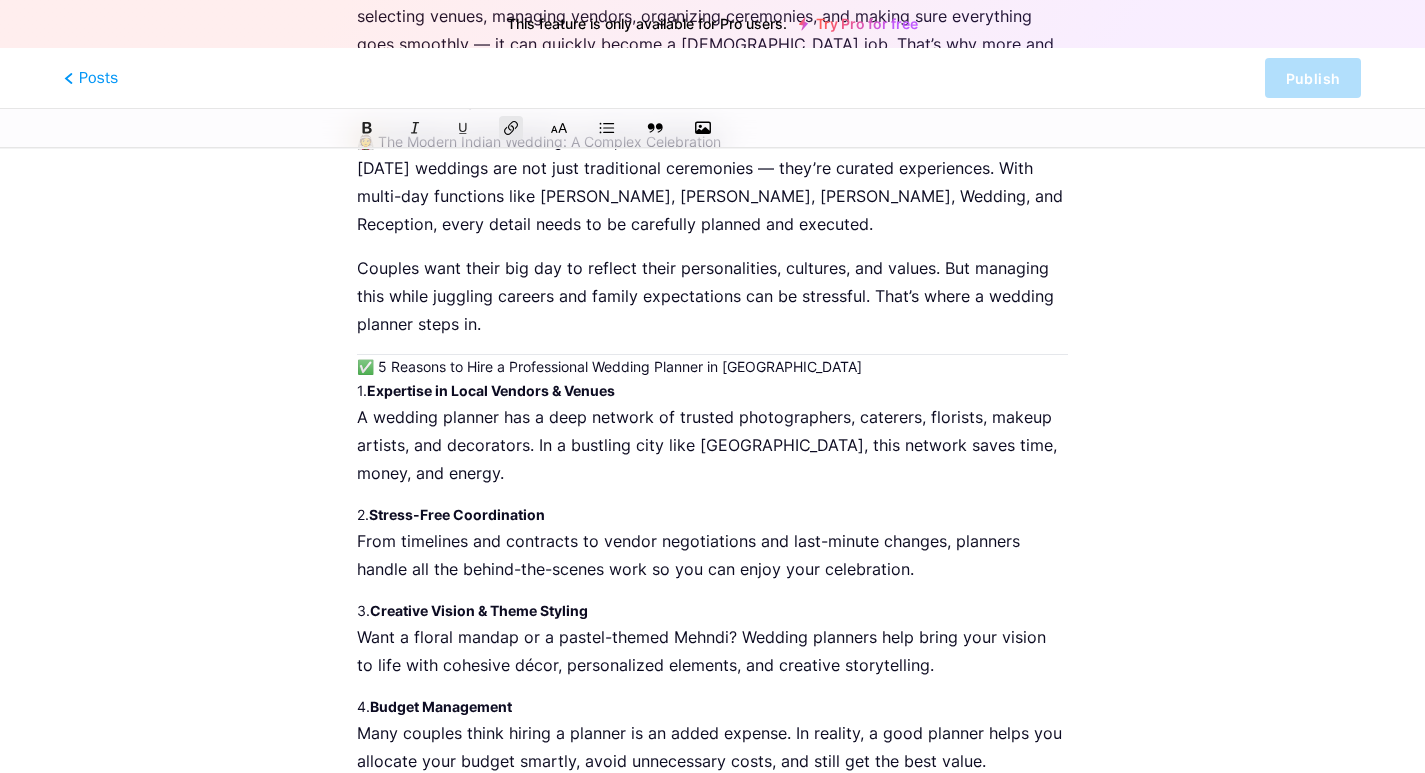 scroll, scrollTop: 772, scrollLeft: 0, axis: vertical 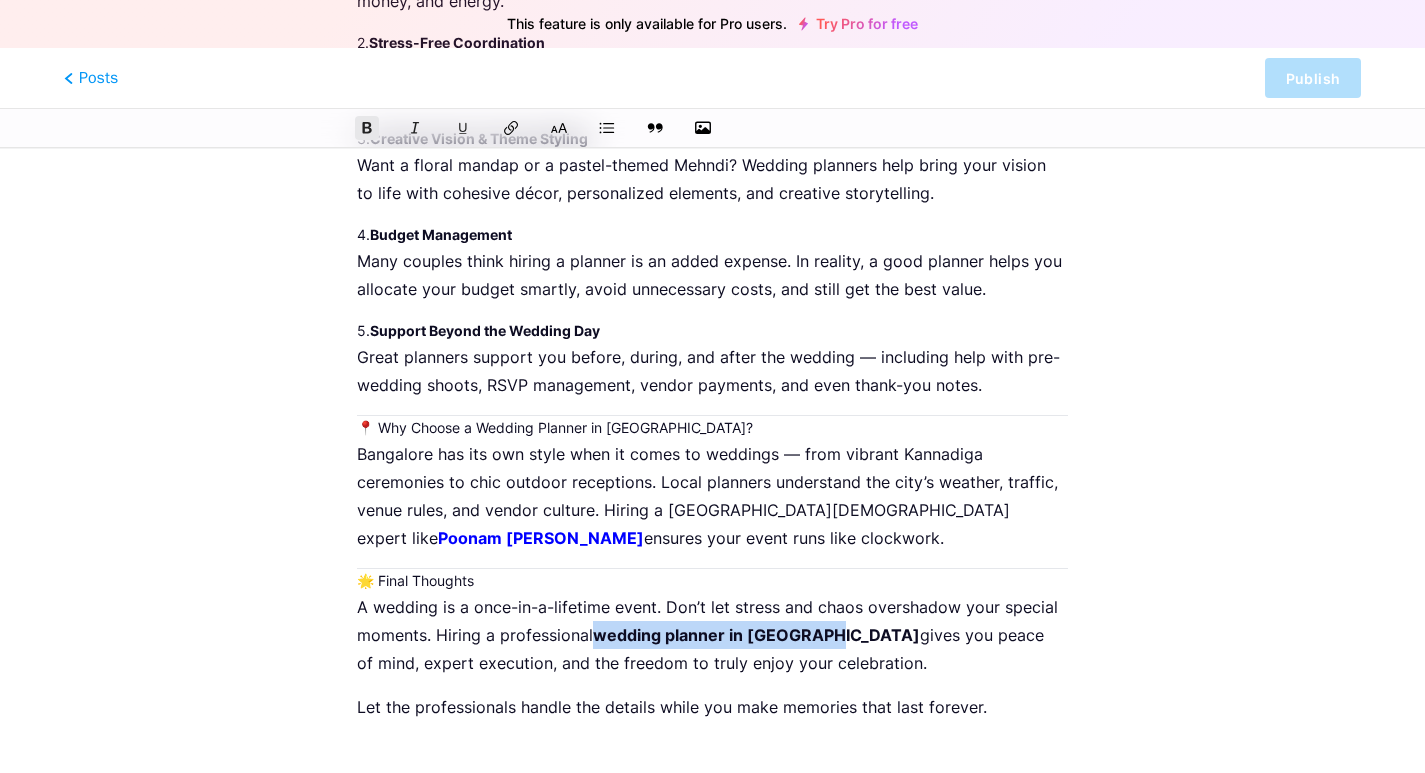 drag, startPoint x: 597, startPoint y: 610, endPoint x: 827, endPoint y: 613, distance: 230.01956 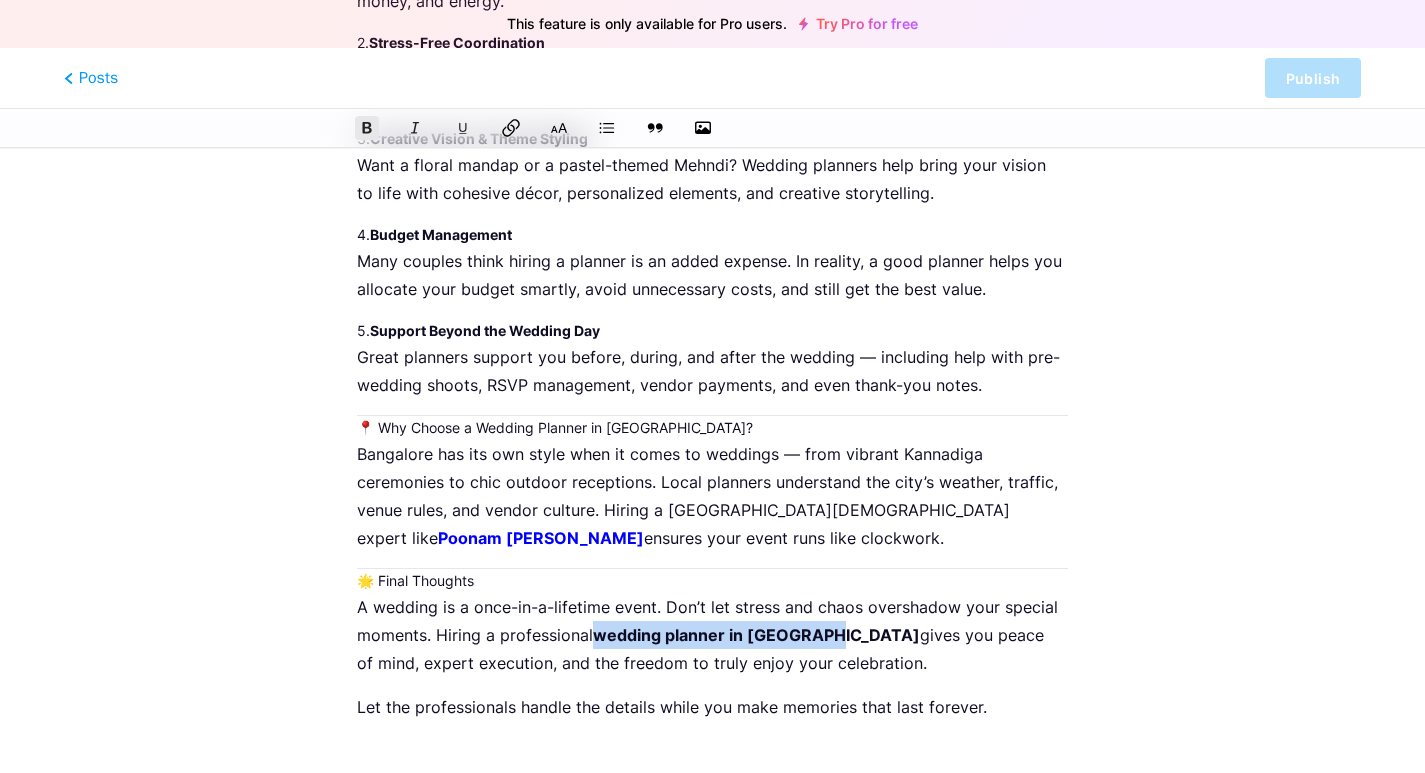 click 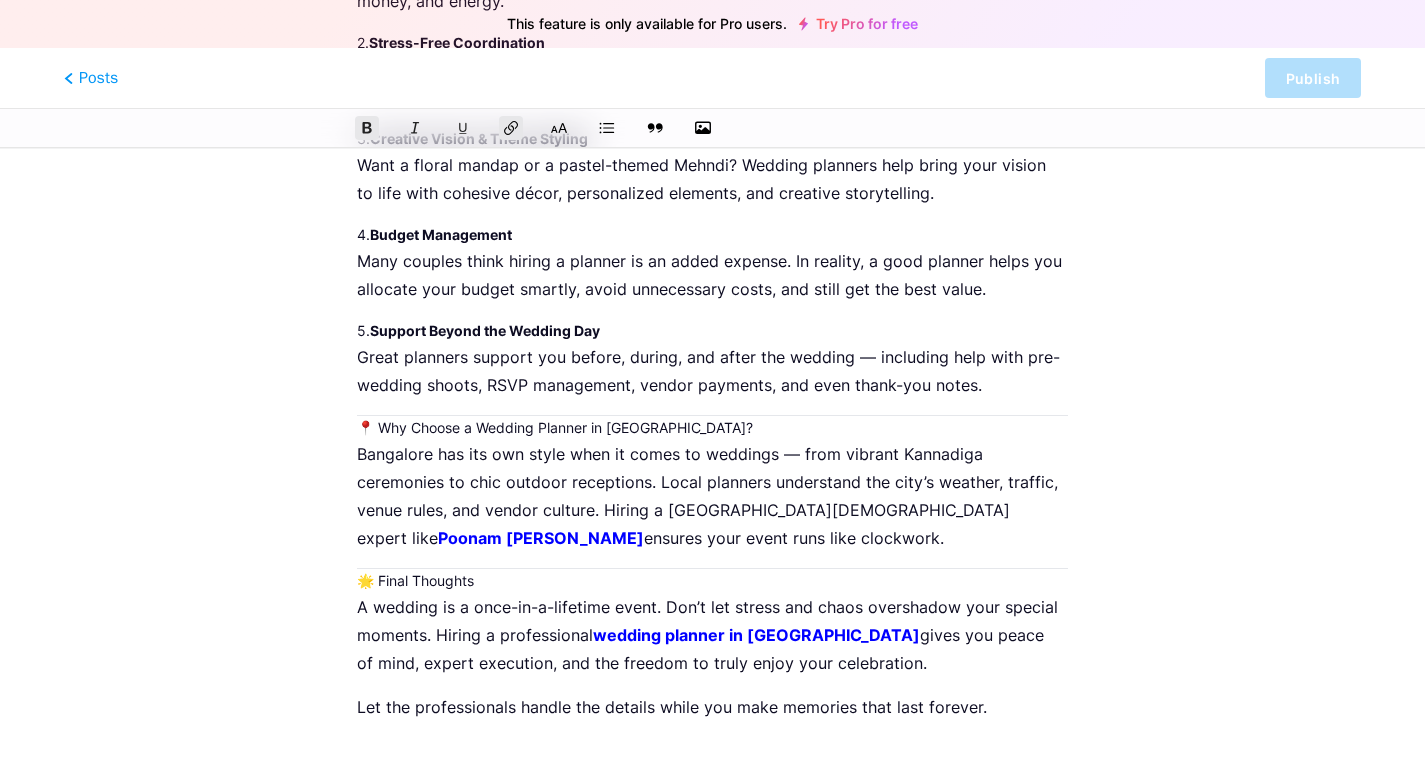 click on "This feature is only available for Pro
users.       Try Pro for free
Posts     Publish                         💍 Why Hiring a Wedding Planner in [GEOGRAPHIC_DATA] is a Game-Changer for Modern Couples         Planning a wedding is one of life’s most exciting yet overwhelming experiences. Between selecting venues, managing vendors, organizing ceremonies, and making sure everything goes smoothly — it can quickly become a [DEMOGRAPHIC_DATA] job. That’s why more and more couples in [GEOGRAPHIC_DATA] are turning to  professional wedding planners  to bring their dream day to life. 👰 The Modern Indian Wedding: A Complex Celebration [DATE] weddings are not just traditional ceremonies — they’re curated experiences. With multi-day functions like [PERSON_NAME], [PERSON_NAME], [PERSON_NAME], Wedding, and Reception, every detail needs to be carefully planned and executed. ✅ 5 Reasons to Hire a Professional Wedding Planner in [GEOGRAPHIC_DATA] 1.  Expertise in Local Vendors & Venues 2.  3.  4.  5." at bounding box center [712, 87] 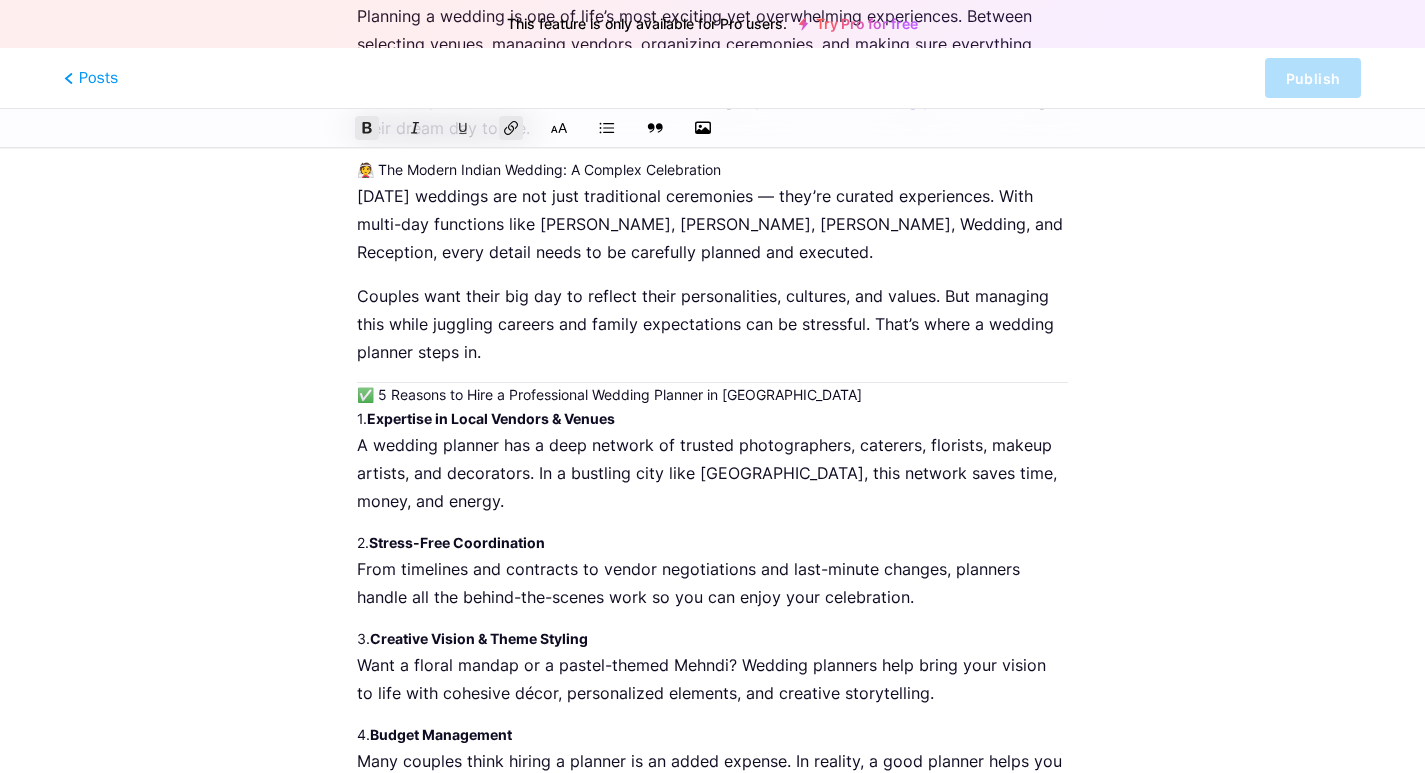 scroll, scrollTop: 0, scrollLeft: 0, axis: both 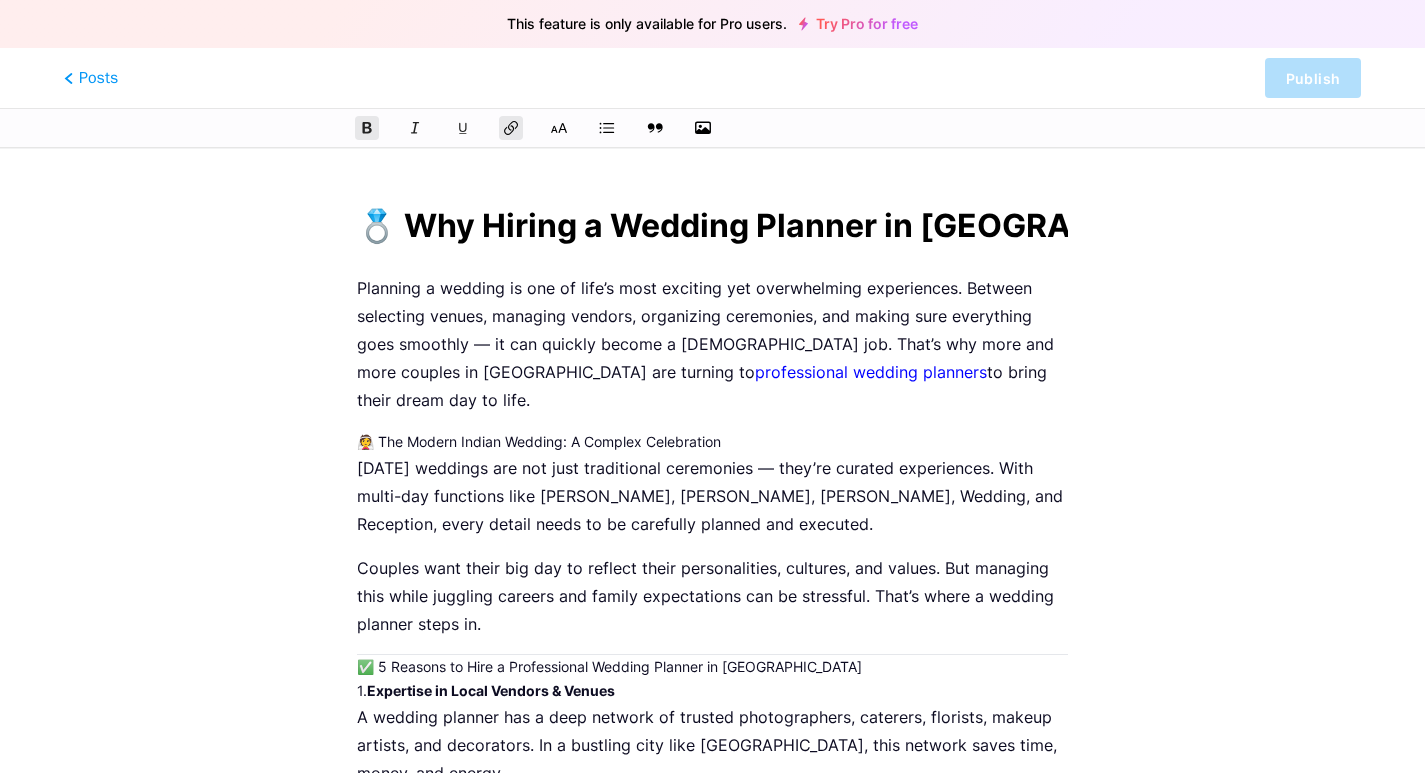 click on "This feature is only available for Pro
users.       Try Pro for free
Posts     Publish                         💍 Why Hiring a Wedding Planner in [GEOGRAPHIC_DATA] is a Game-Changer for Modern Couples         Planning a wedding is one of life’s most exciting yet overwhelming experiences. Between selecting venues, managing vendors, organizing ceremonies, and making sure everything goes smoothly — it can quickly become a [DEMOGRAPHIC_DATA] job. That’s why more and more couples in [GEOGRAPHIC_DATA] are turning to  professional wedding planners  to bring their dream day to life. 👰 The Modern Indian Wedding: A Complex Celebration [DATE] weddings are not just traditional ceremonies — they’re curated experiences. With multi-day functions like [PERSON_NAME], [PERSON_NAME], [PERSON_NAME], Wedding, and Reception, every detail needs to be carefully planned and executed. ✅ 5 Reasons to Hire a Professional Wedding Planner in [GEOGRAPHIC_DATA] 1.  Expertise in Local Vendors & Venues 2.  3.  4.  5." at bounding box center (712, 786) 